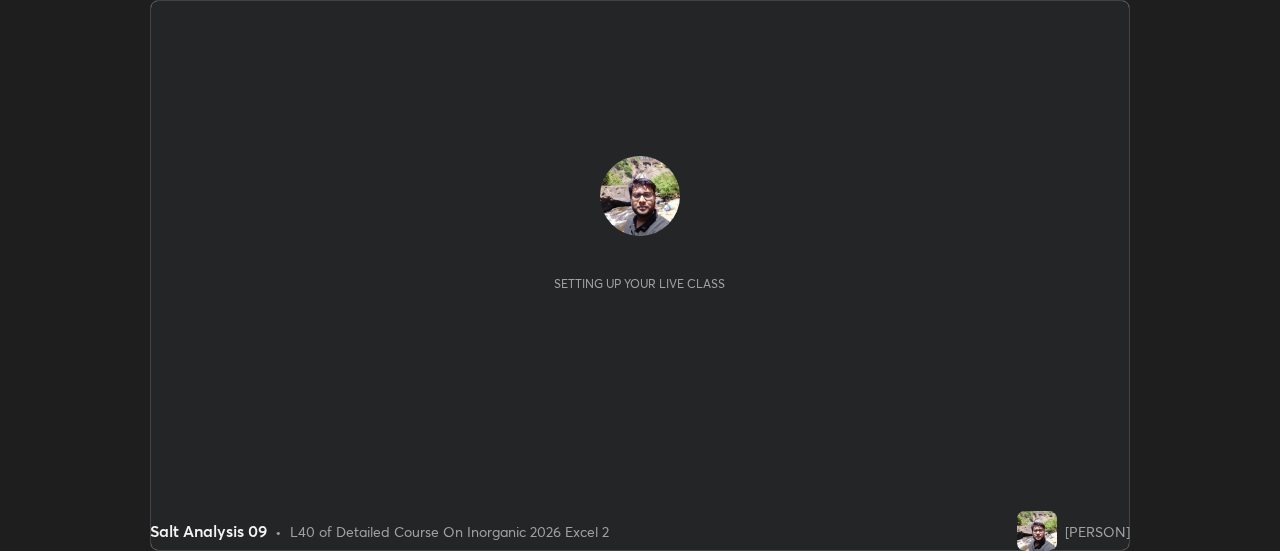 scroll, scrollTop: 0, scrollLeft: 0, axis: both 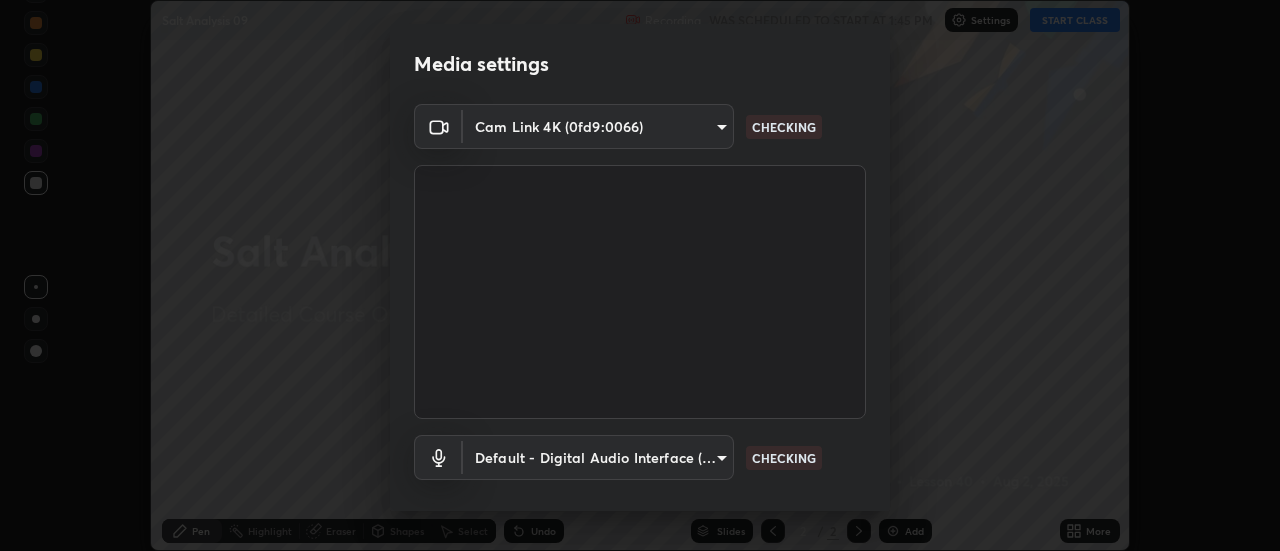 click on "Media settings Cam Link 4K (0fd9:0066) [HASH] CHECKING Default - Digital Audio Interface (2- Cam Link 4K) default CHECKING 1 / 5 Next" at bounding box center [640, 275] 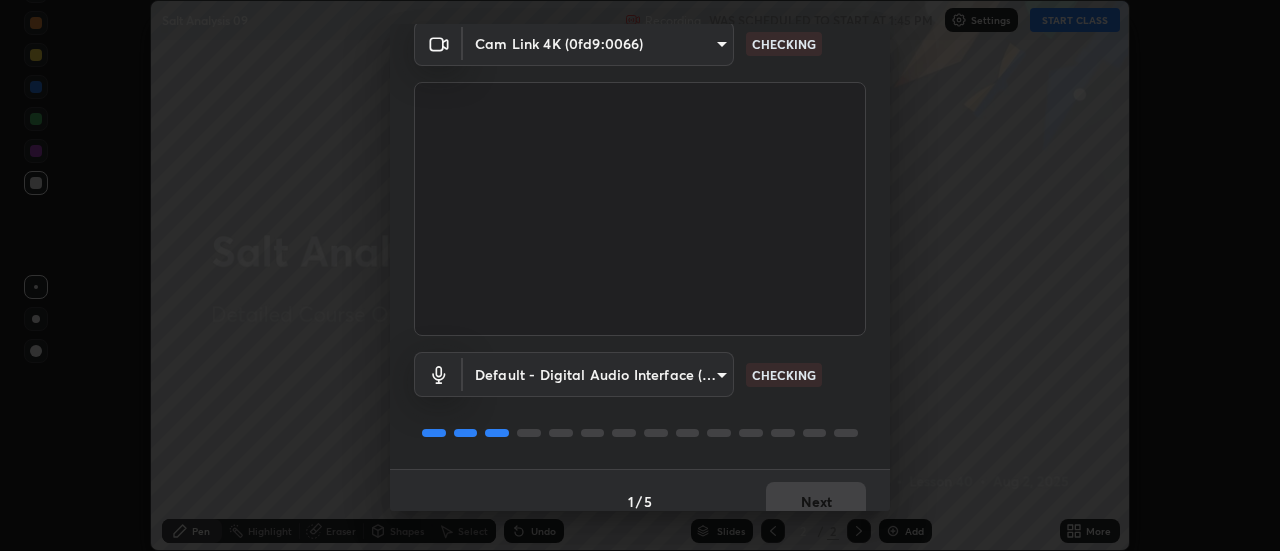 scroll, scrollTop: 105, scrollLeft: 0, axis: vertical 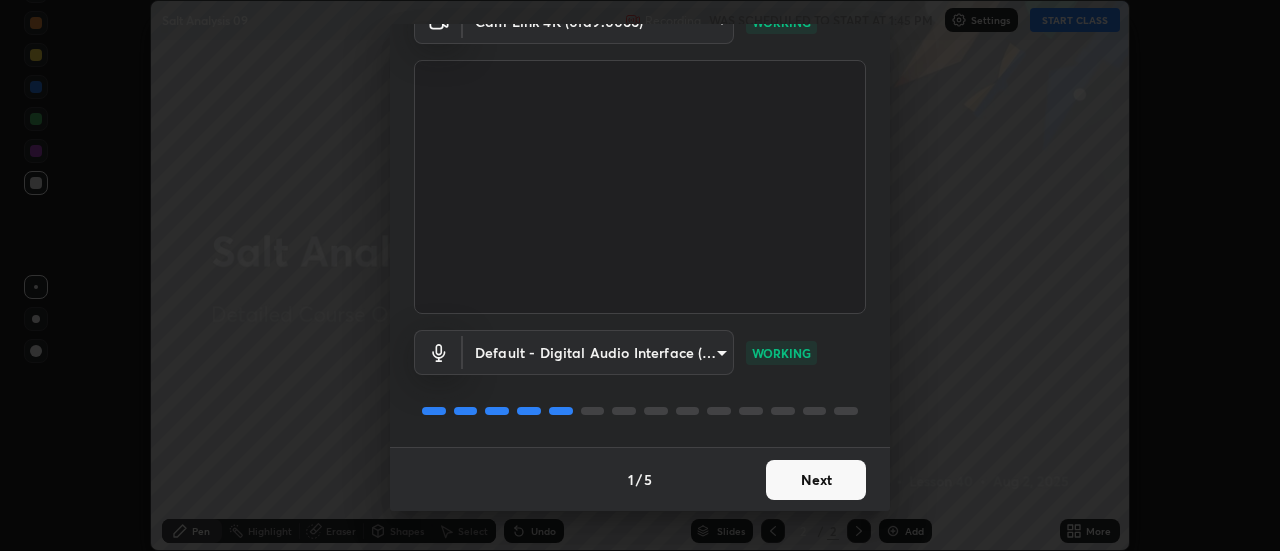 click on "Next" at bounding box center [816, 480] 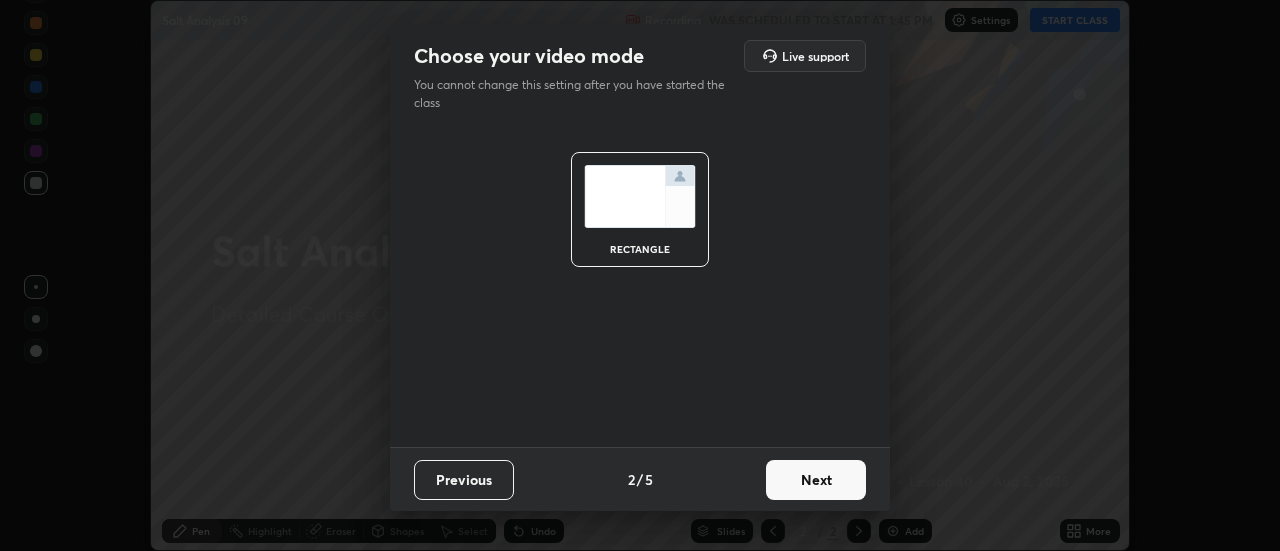 scroll, scrollTop: 0, scrollLeft: 0, axis: both 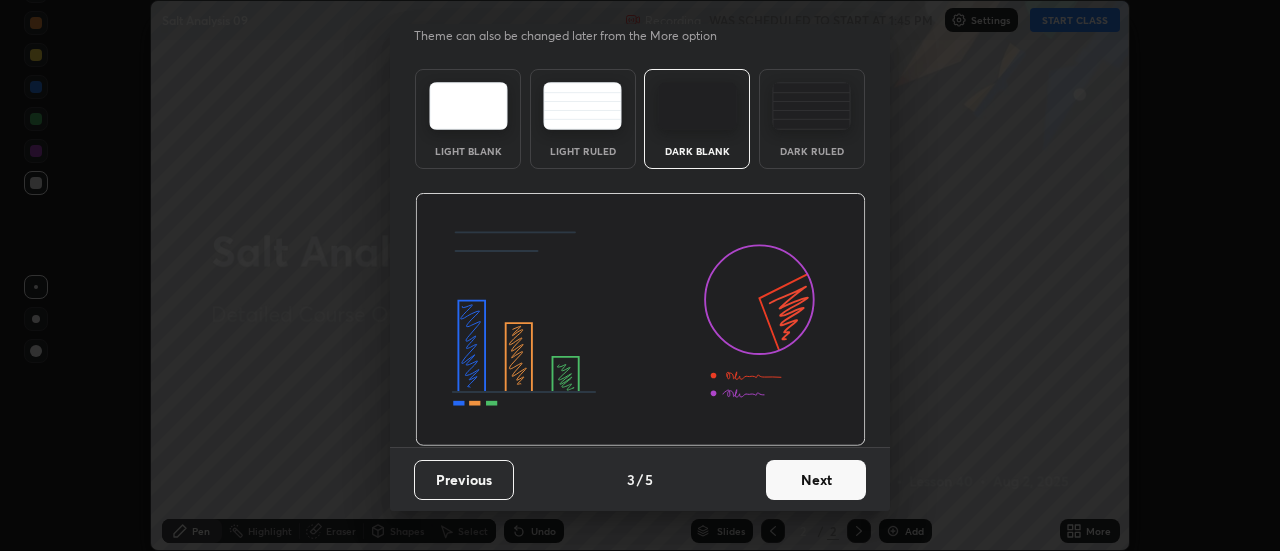 click on "Next" at bounding box center (816, 480) 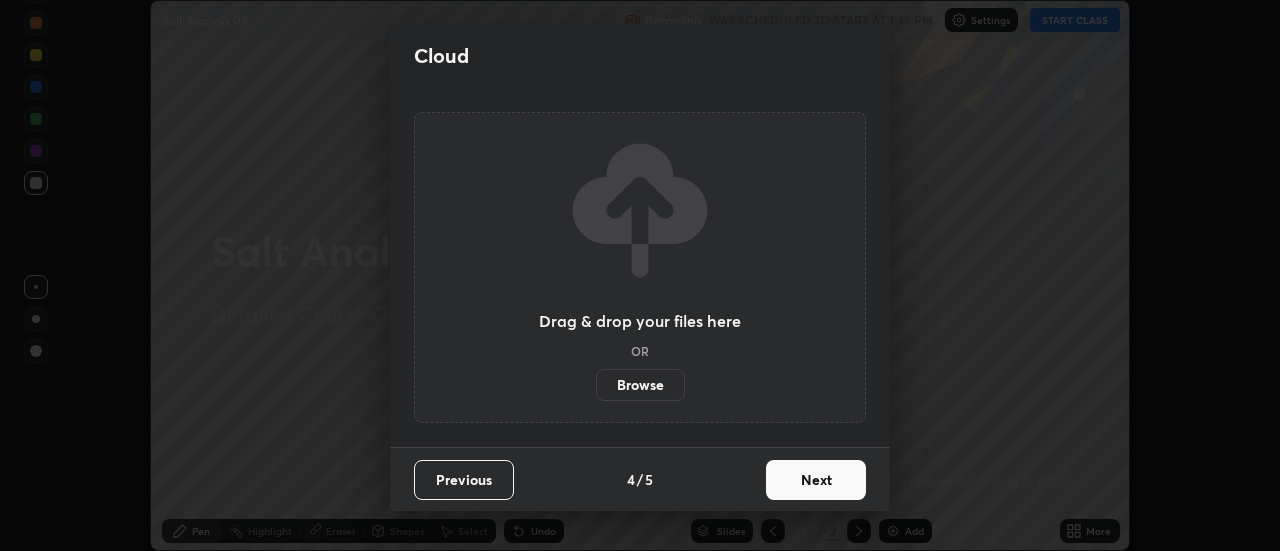 click on "Next" at bounding box center (816, 480) 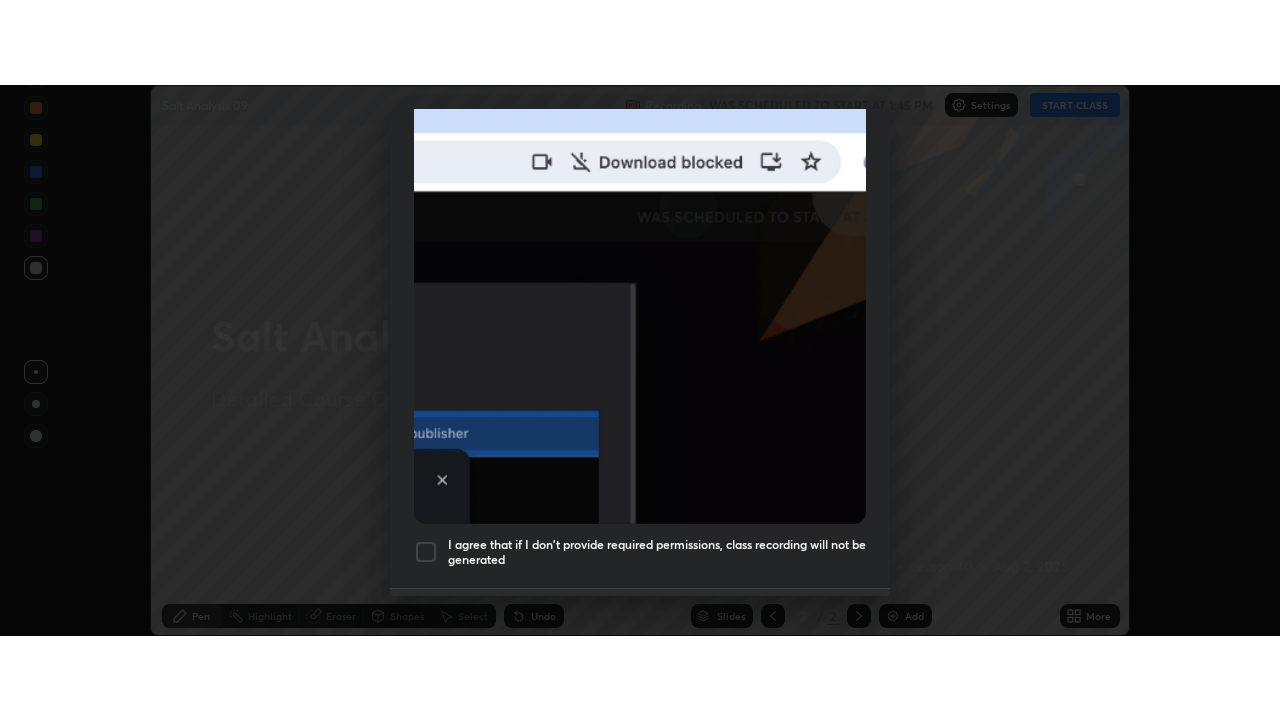 scroll, scrollTop: 513, scrollLeft: 0, axis: vertical 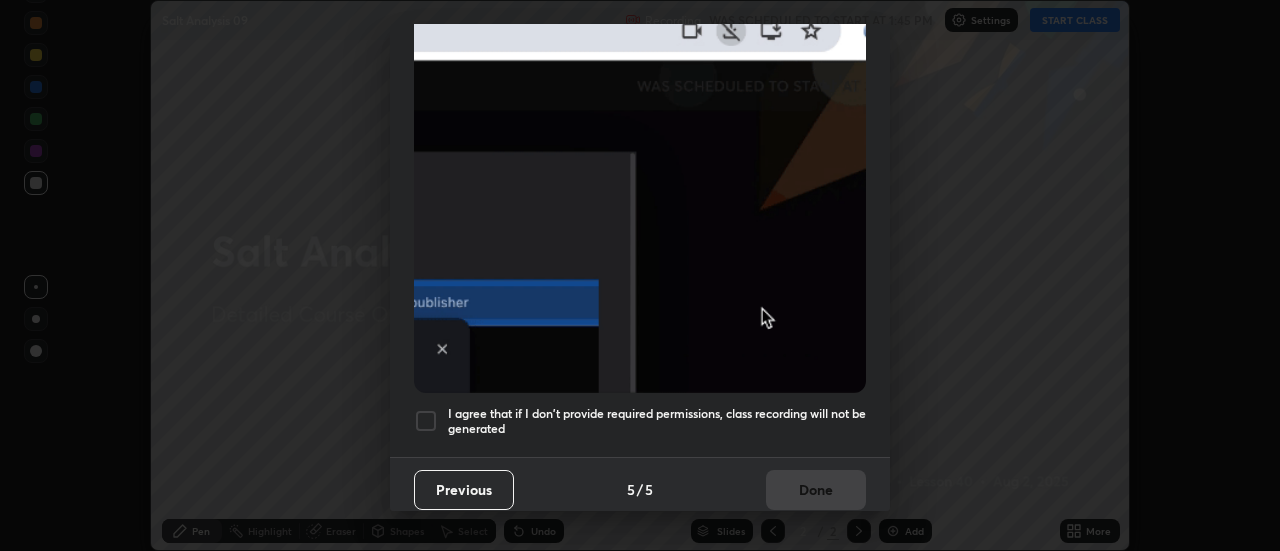 click at bounding box center (426, 421) 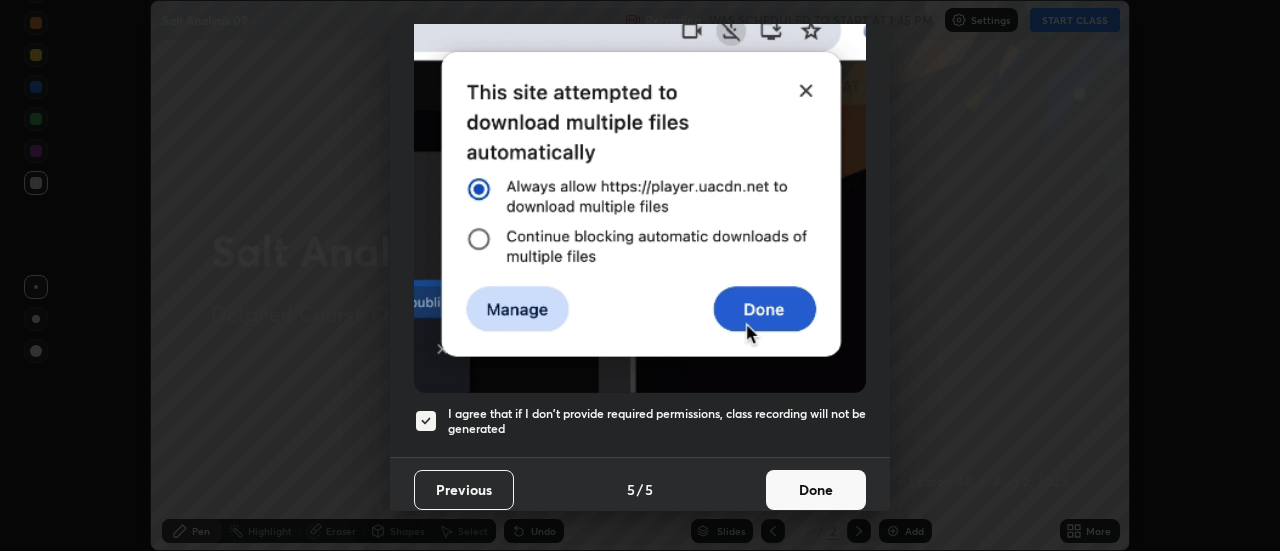 click on "Done" at bounding box center (816, 490) 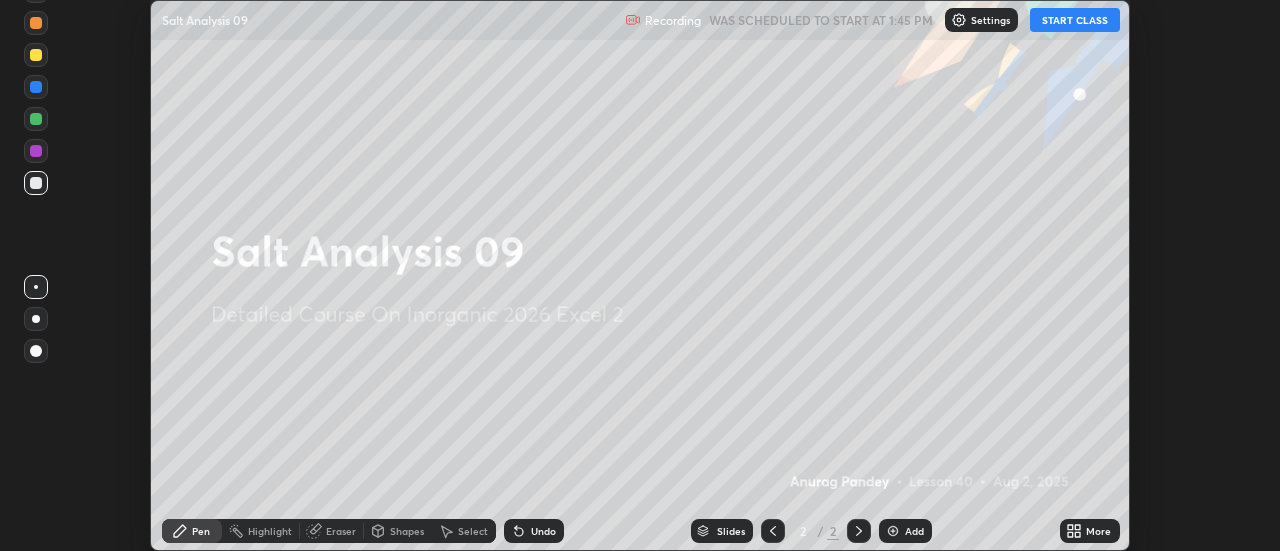click on "START CLASS" at bounding box center (1075, 20) 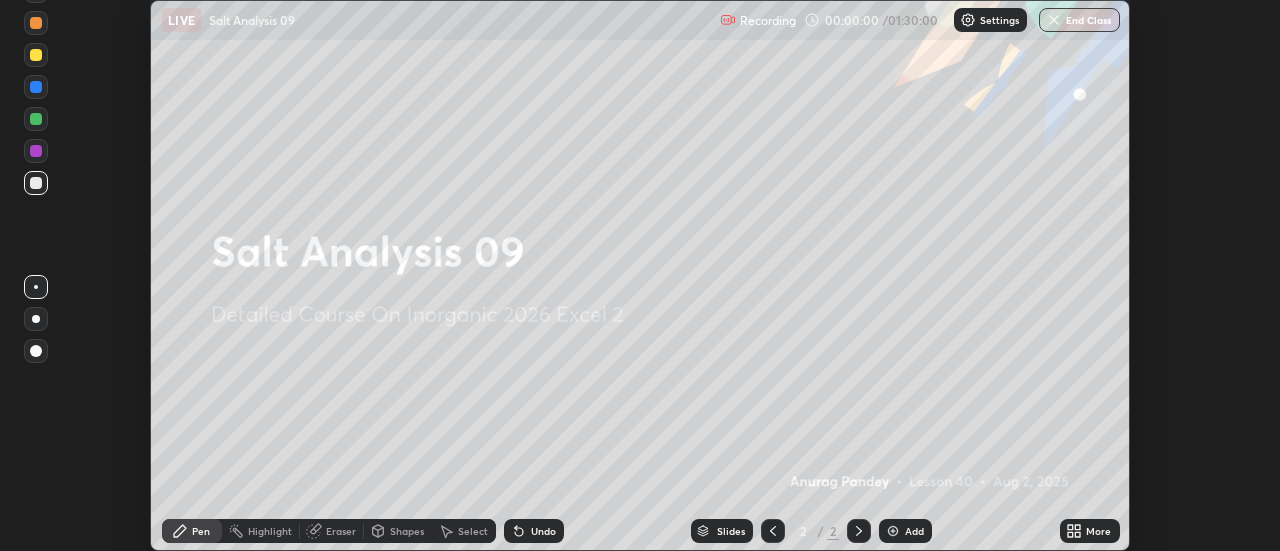 click 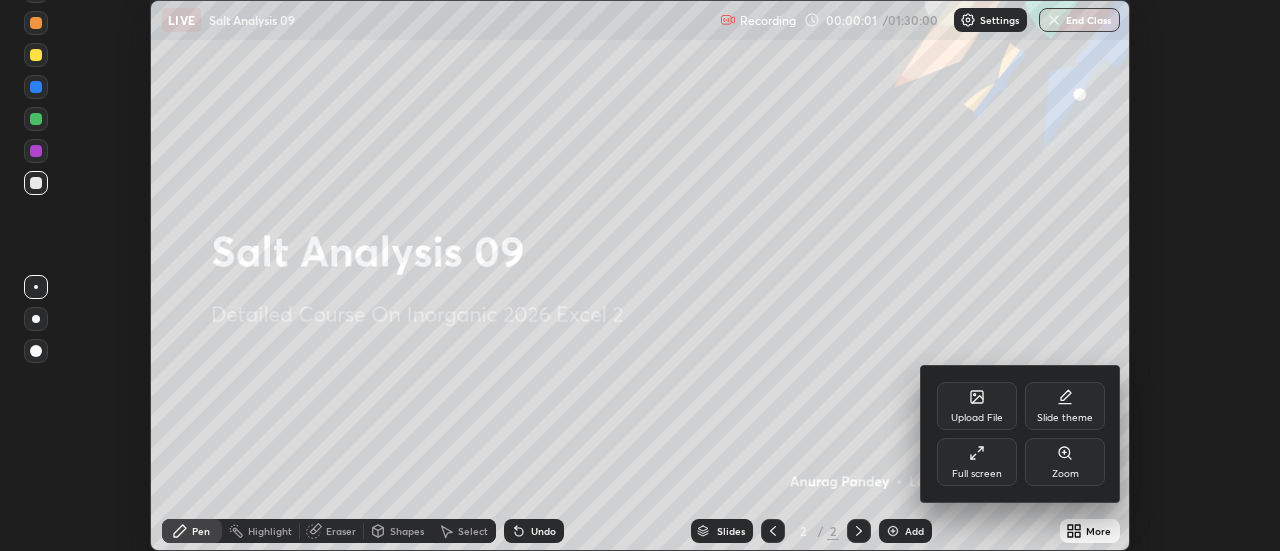 click on "Full screen" at bounding box center (977, 462) 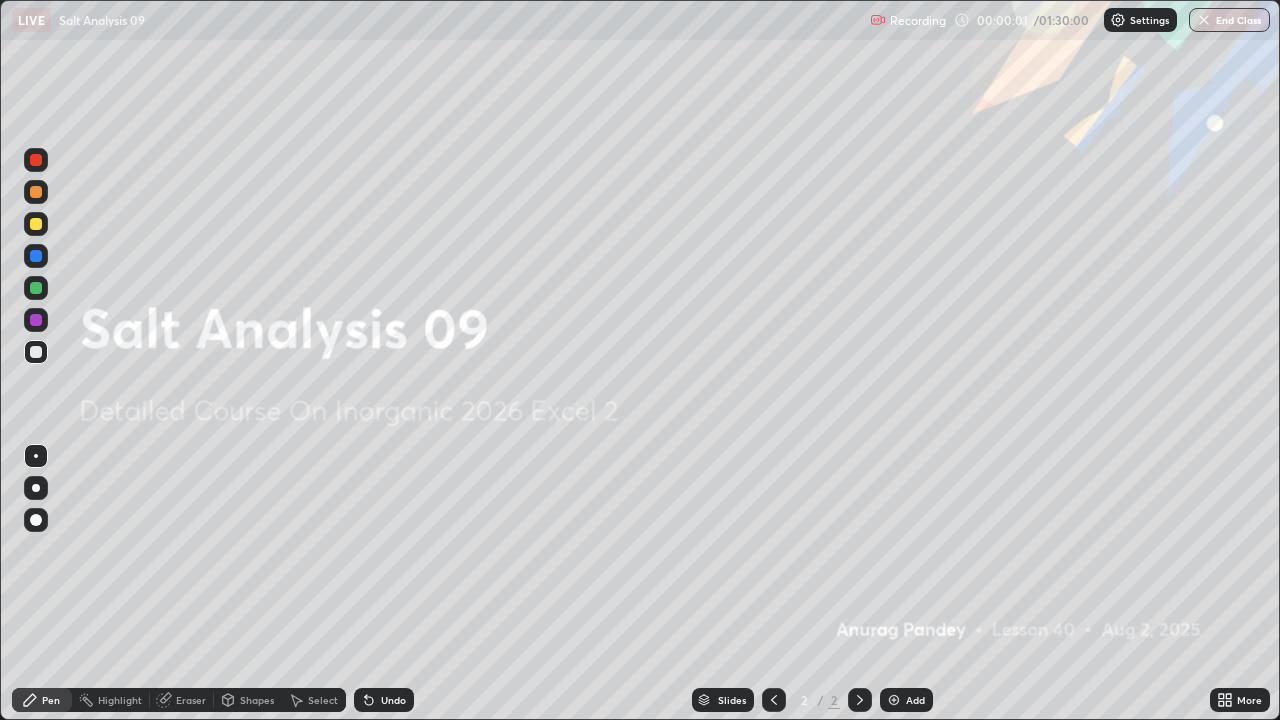 scroll, scrollTop: 99280, scrollLeft: 98720, axis: both 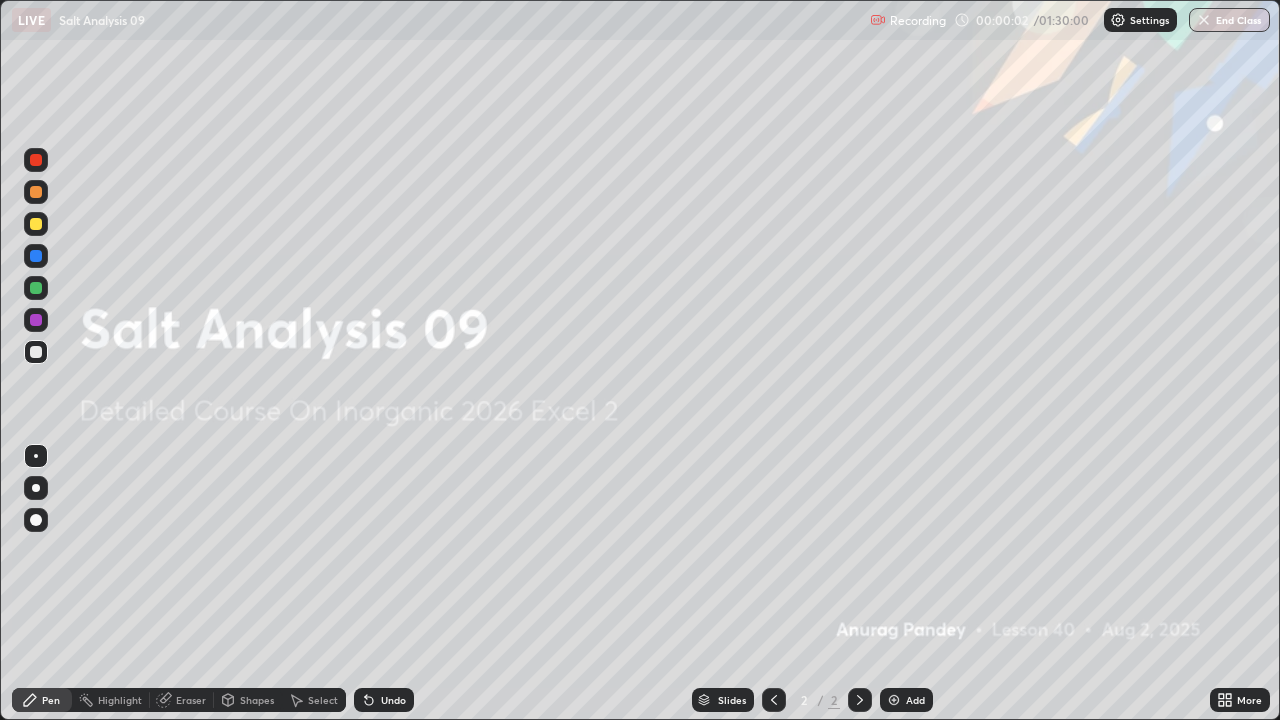 click on "Add" at bounding box center (915, 700) 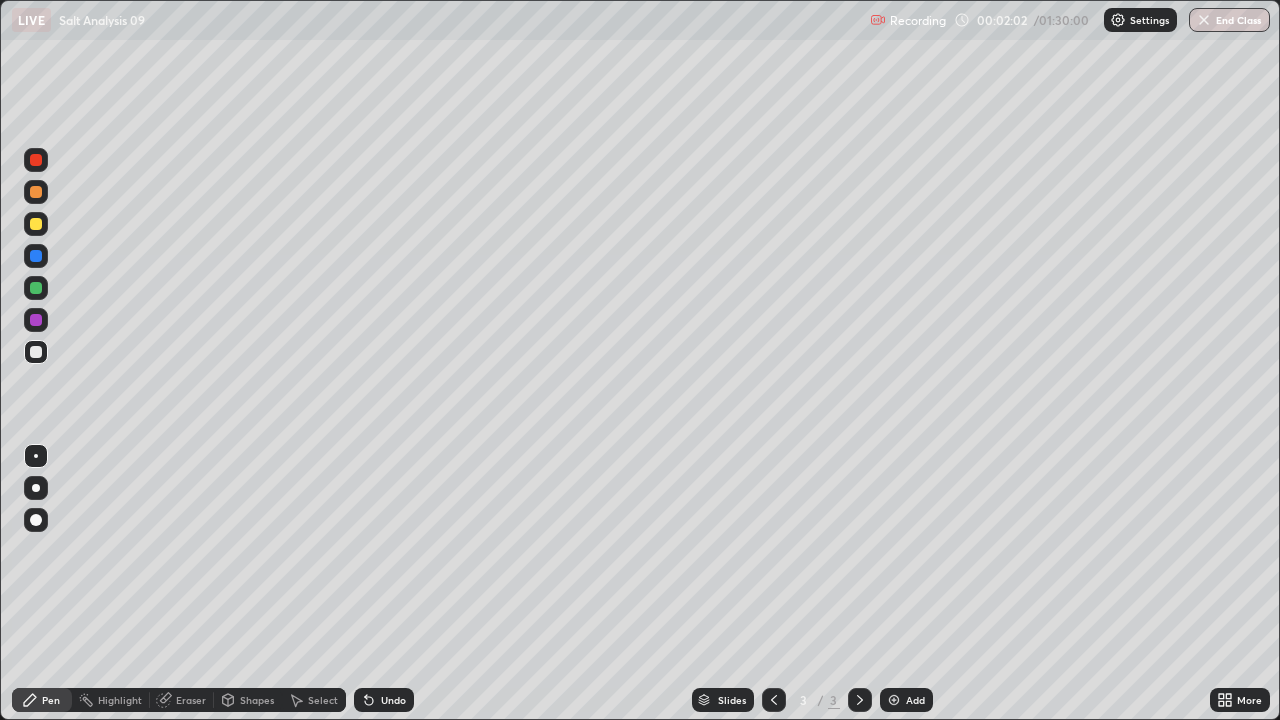 click 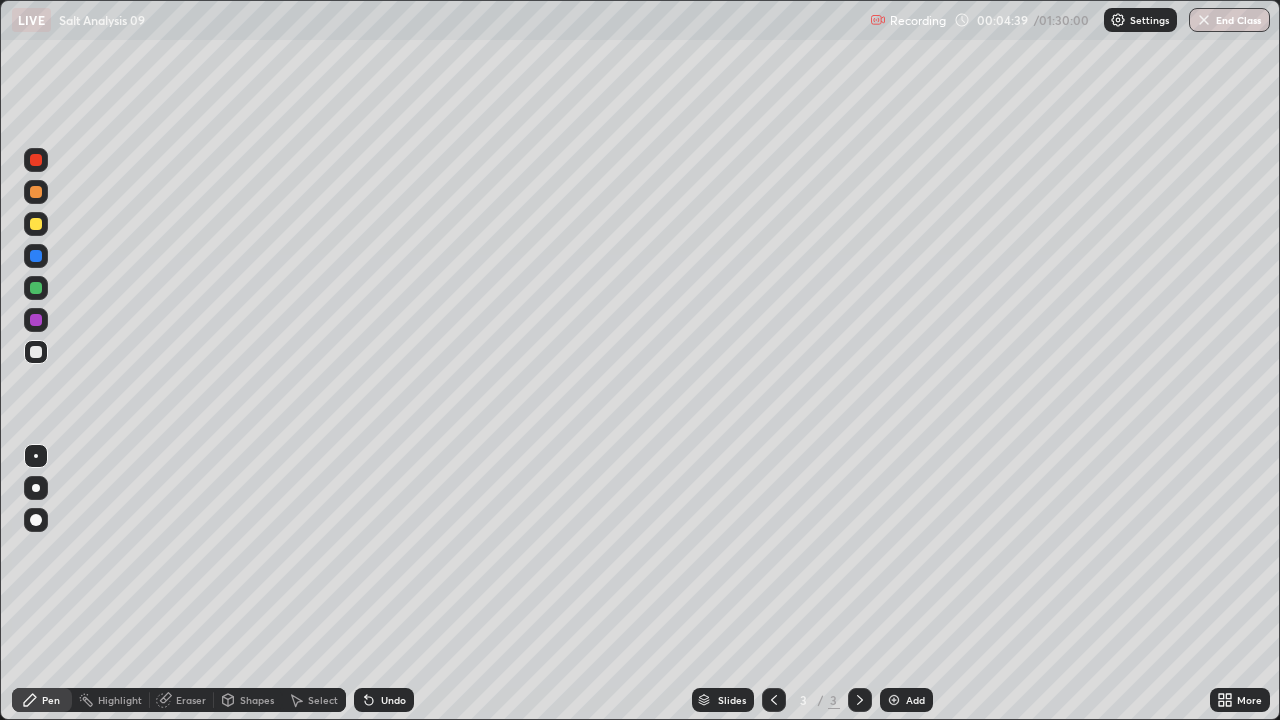 click 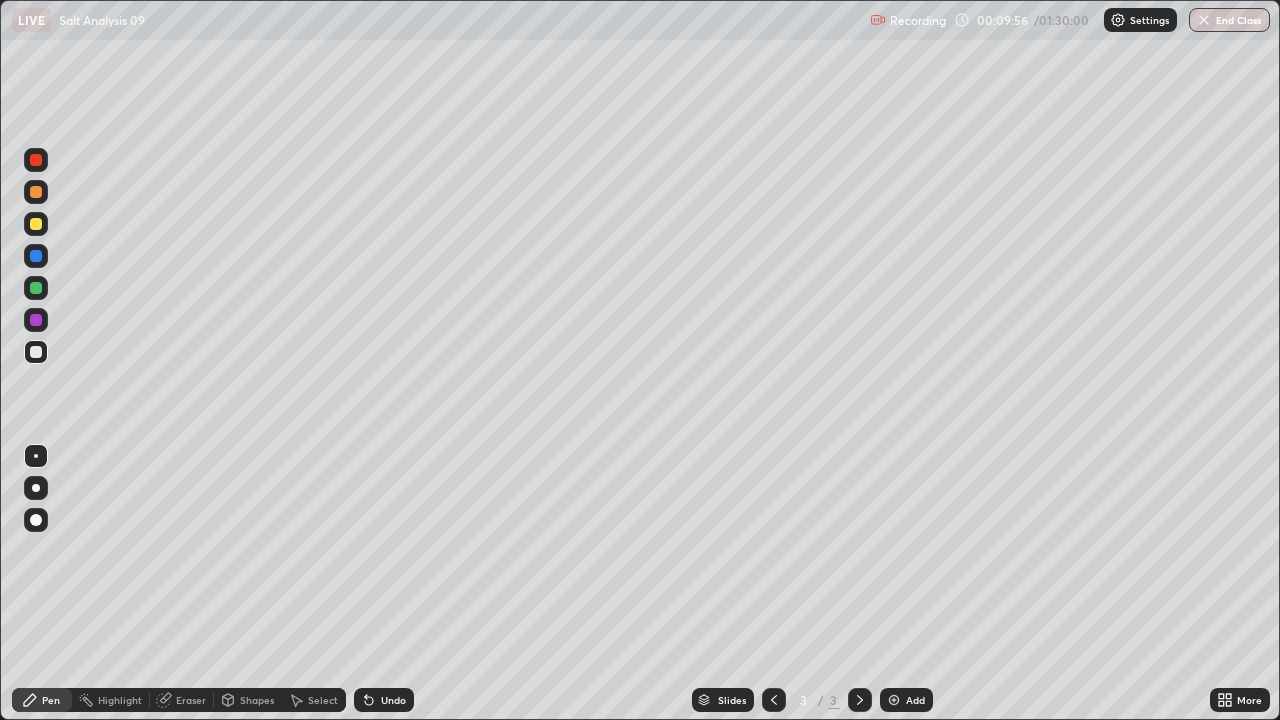 click 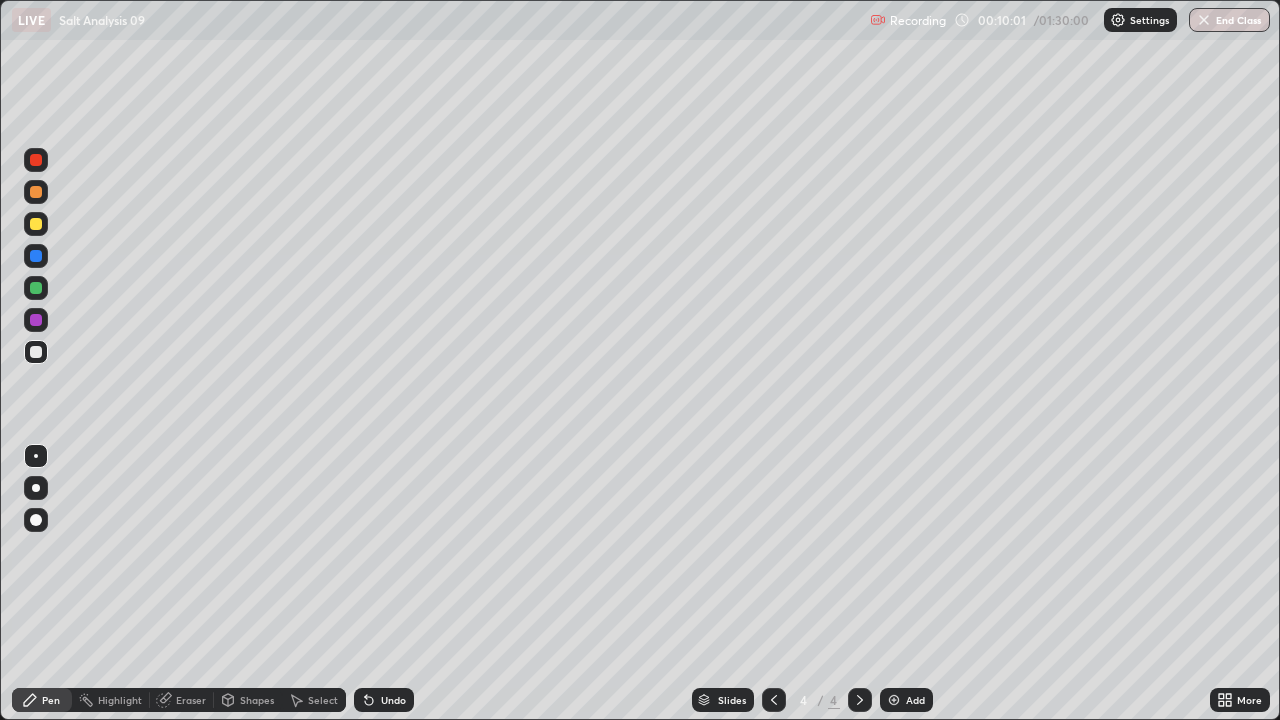 click on "Undo" at bounding box center (393, 700) 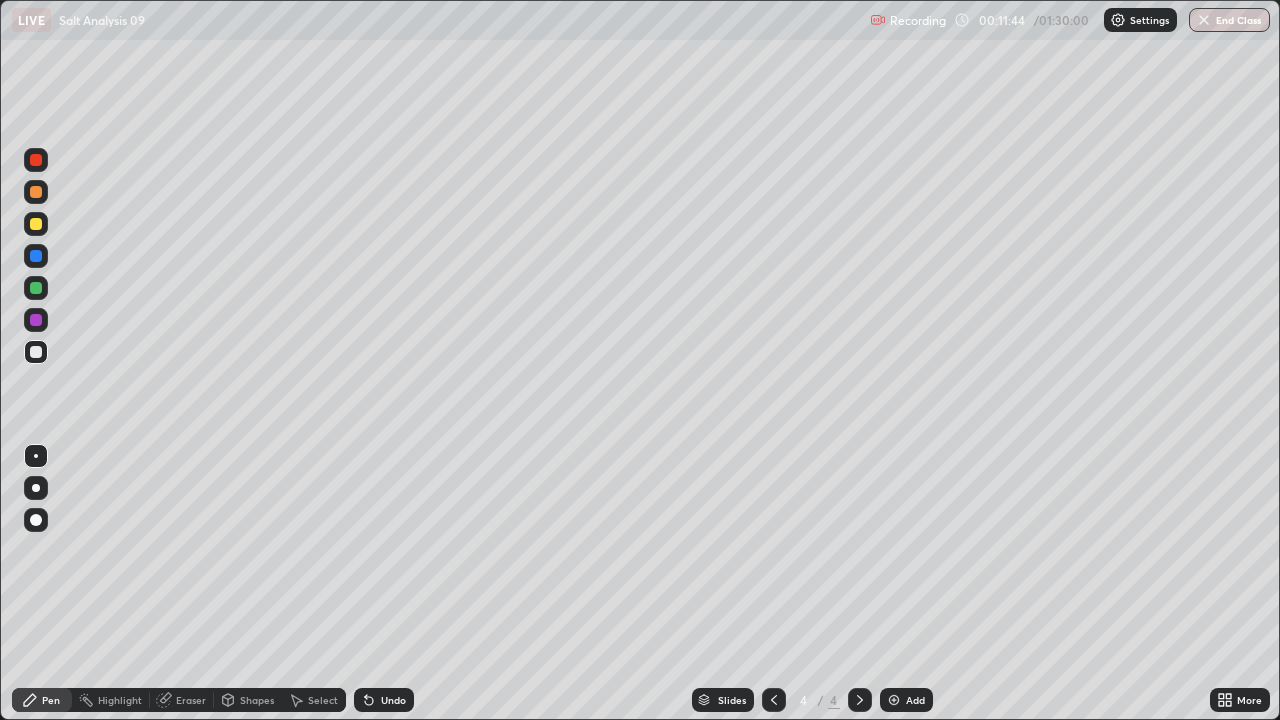 click on "Eraser" at bounding box center (191, 700) 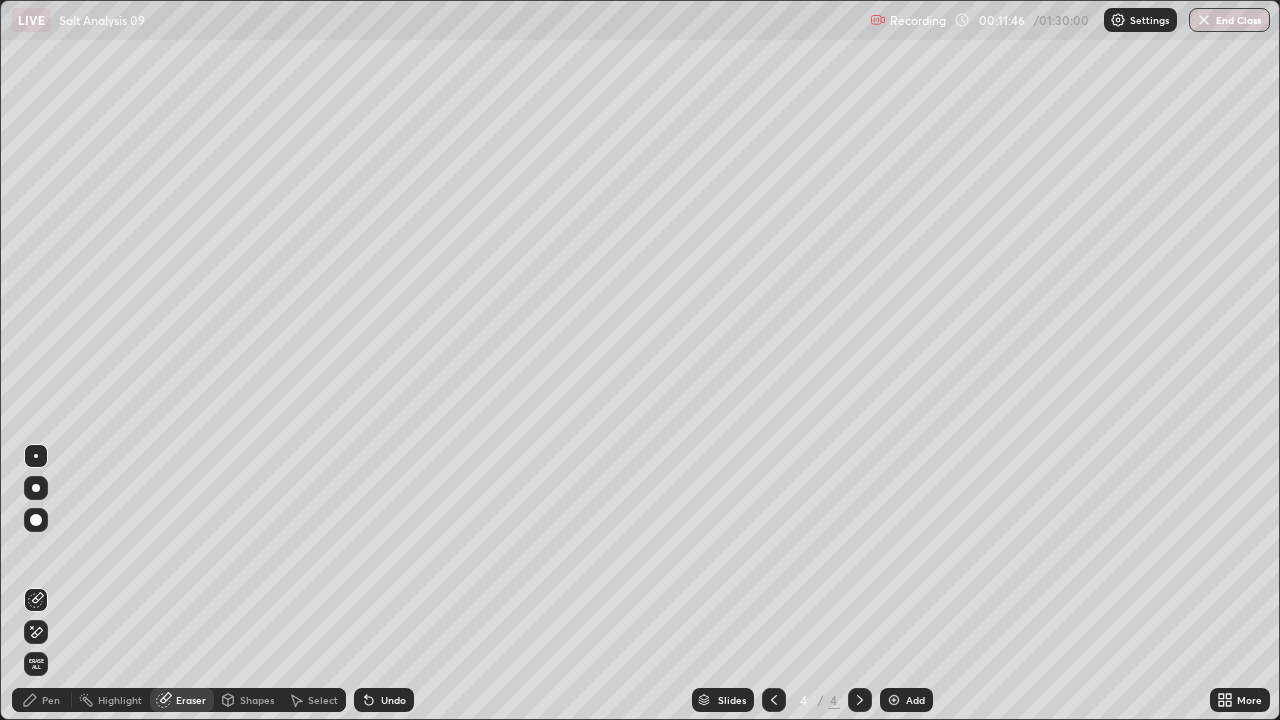 click on "Pen" at bounding box center (42, 700) 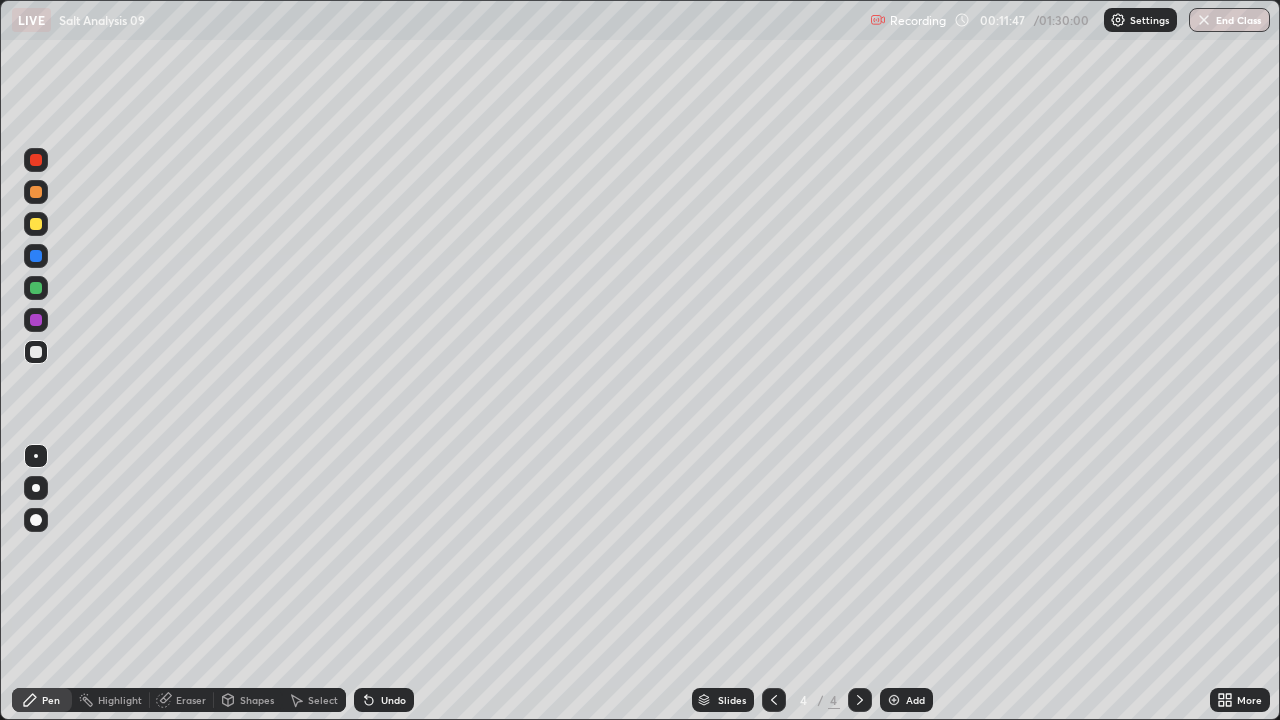 click at bounding box center [36, 224] 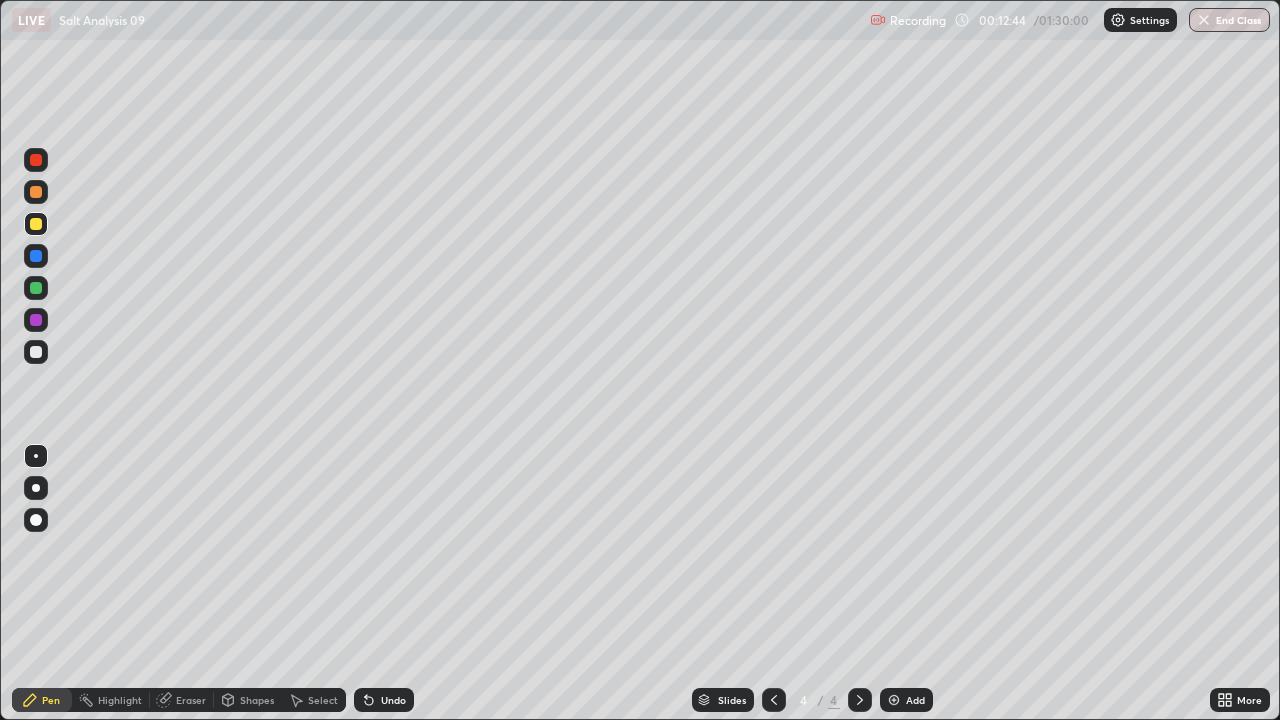 click at bounding box center [36, 160] 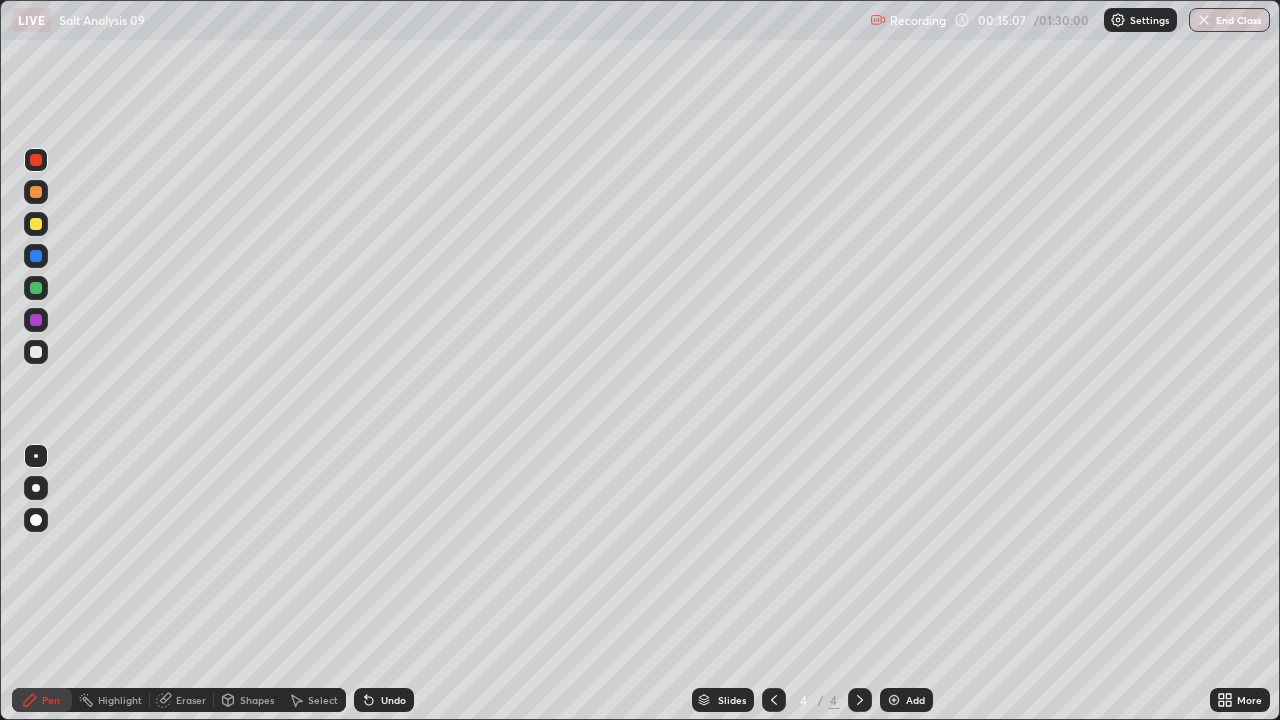 click on "Undo" at bounding box center [393, 700] 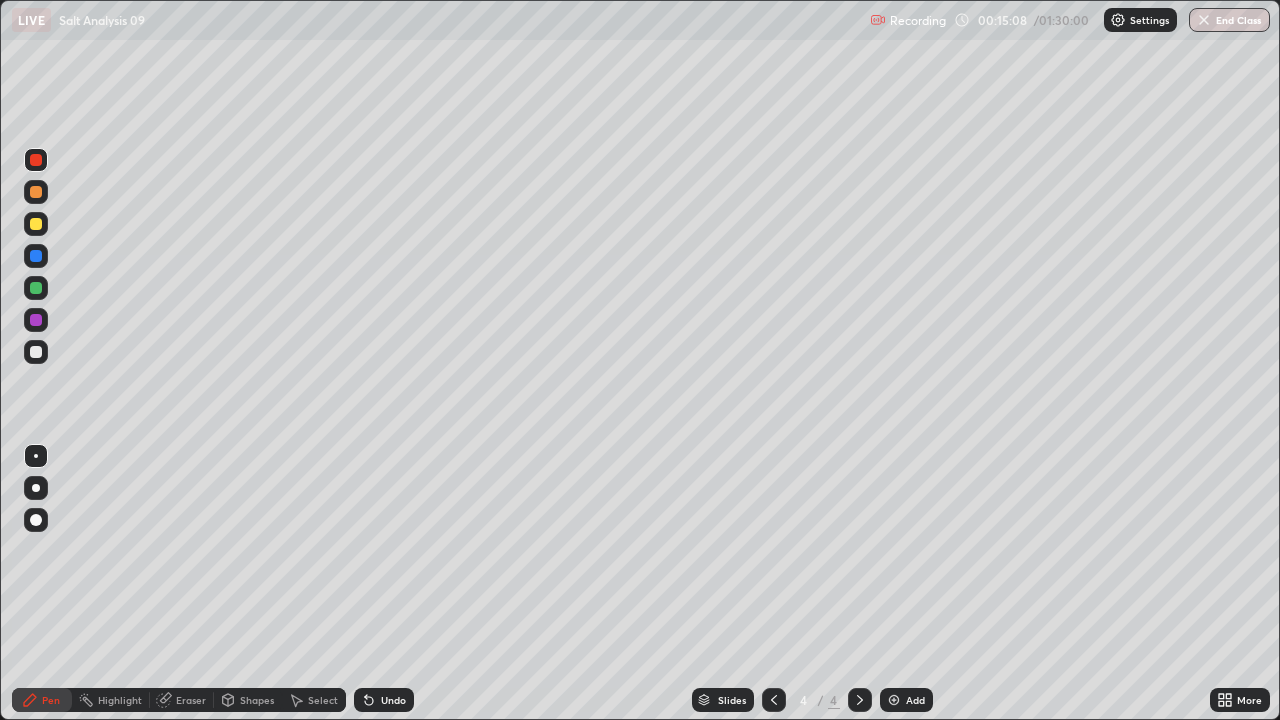 click at bounding box center (36, 192) 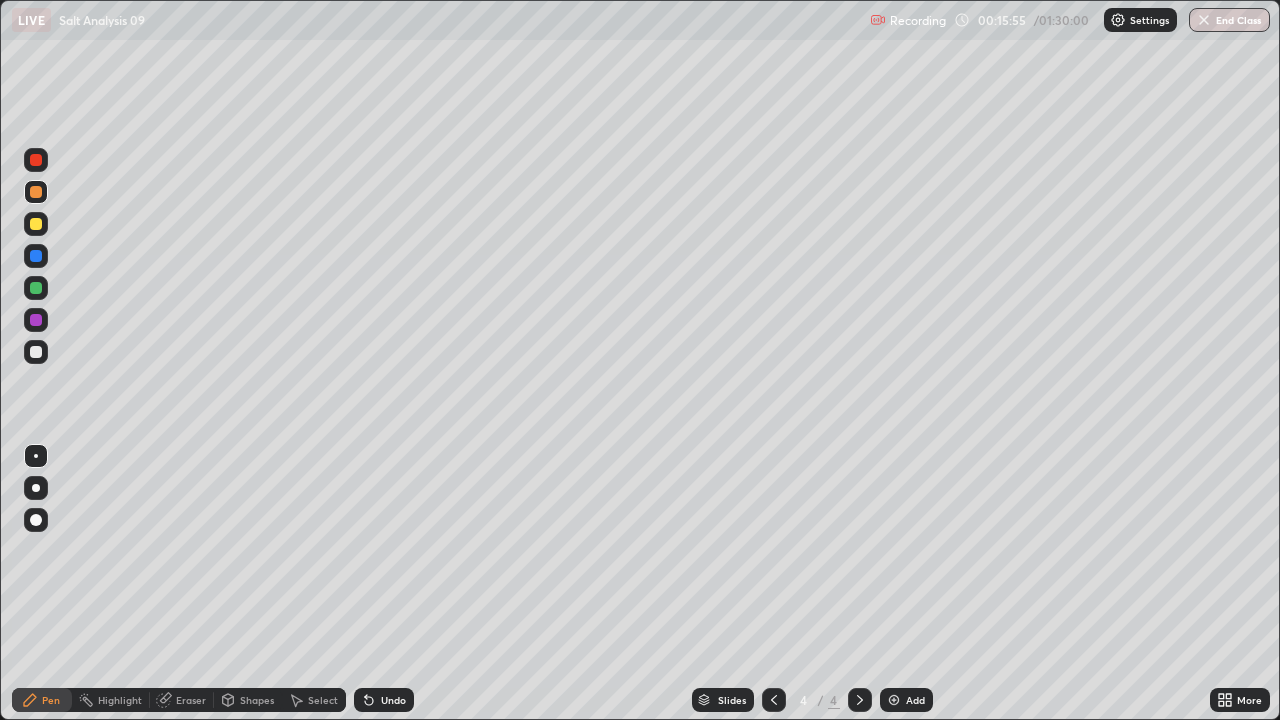 click on "Undo" at bounding box center [393, 700] 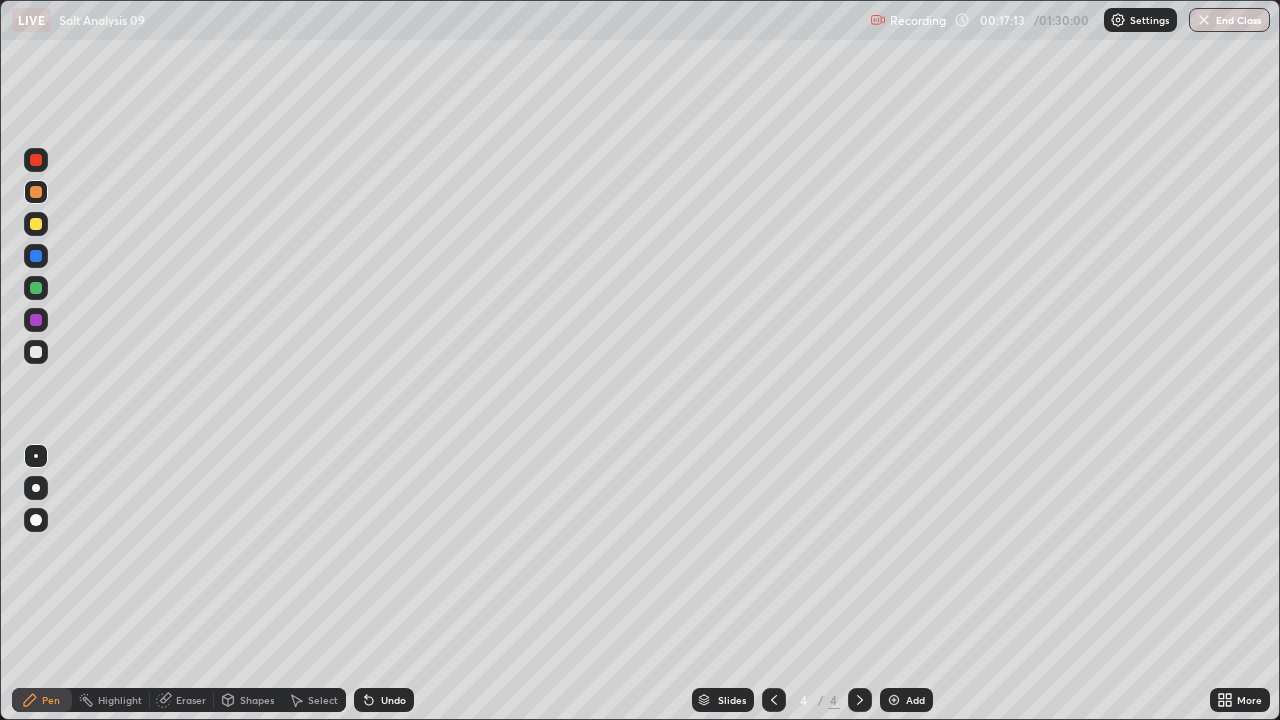 click 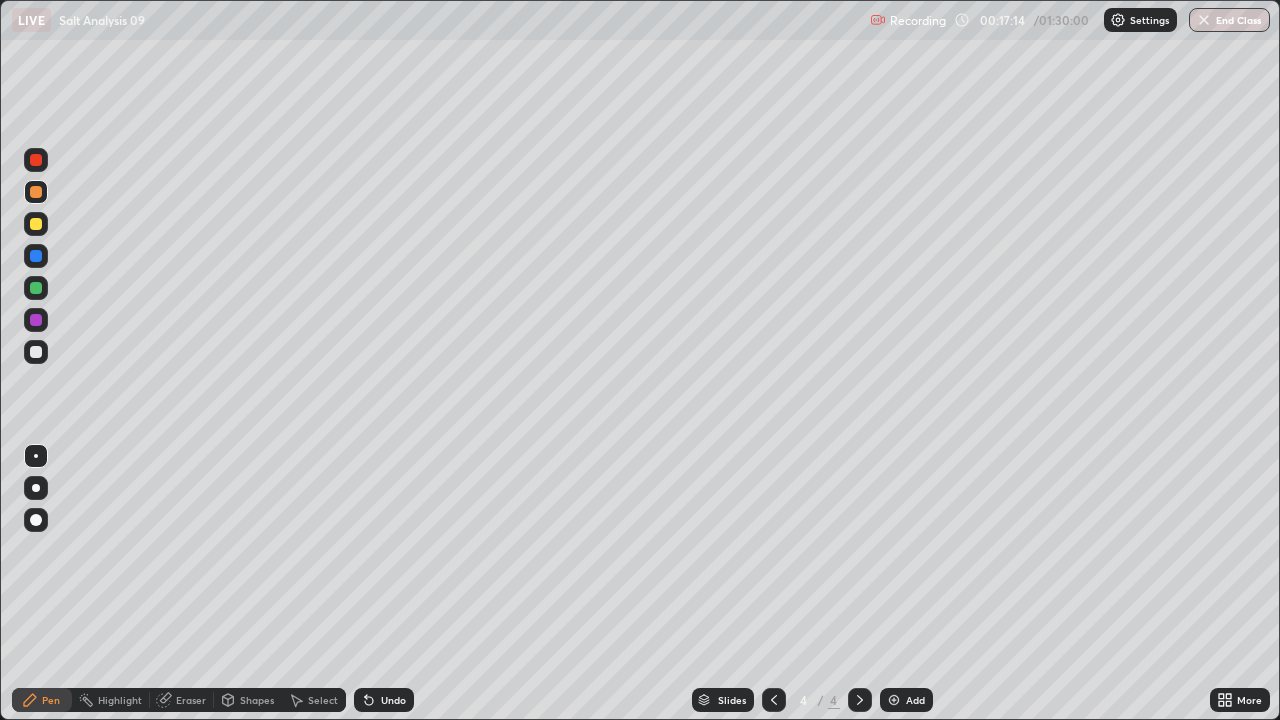 click at bounding box center [894, 700] 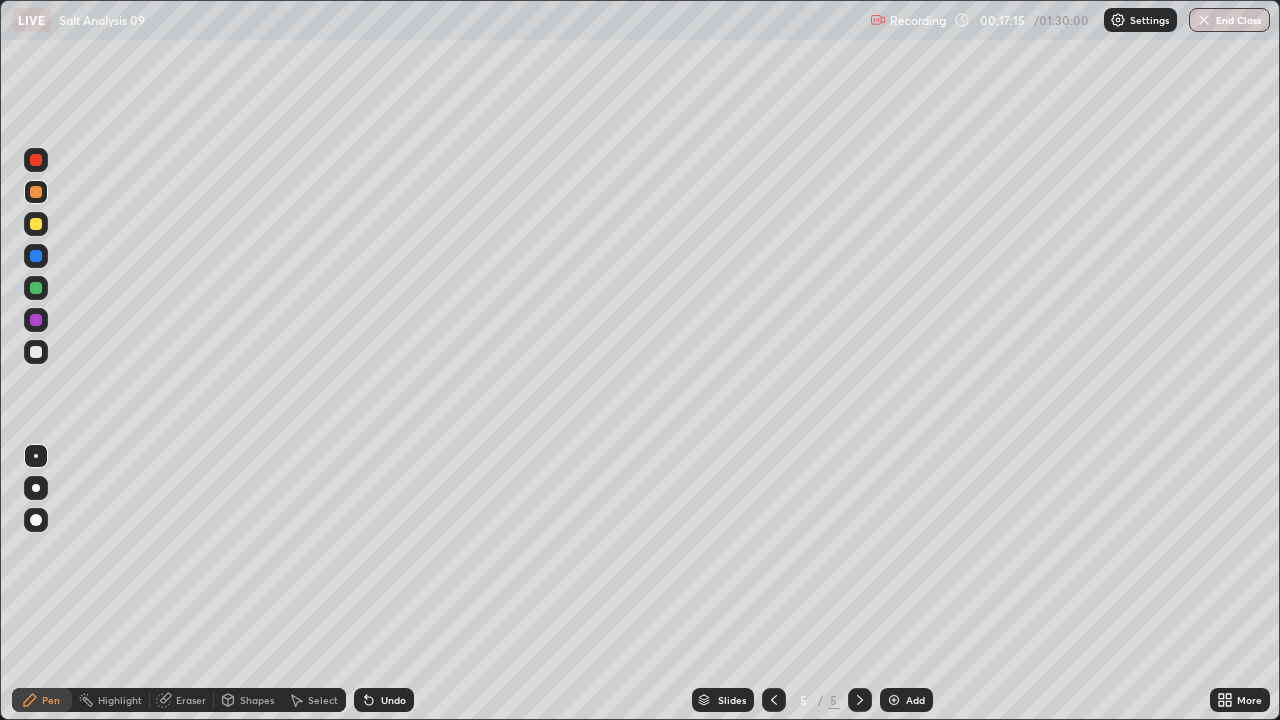 click 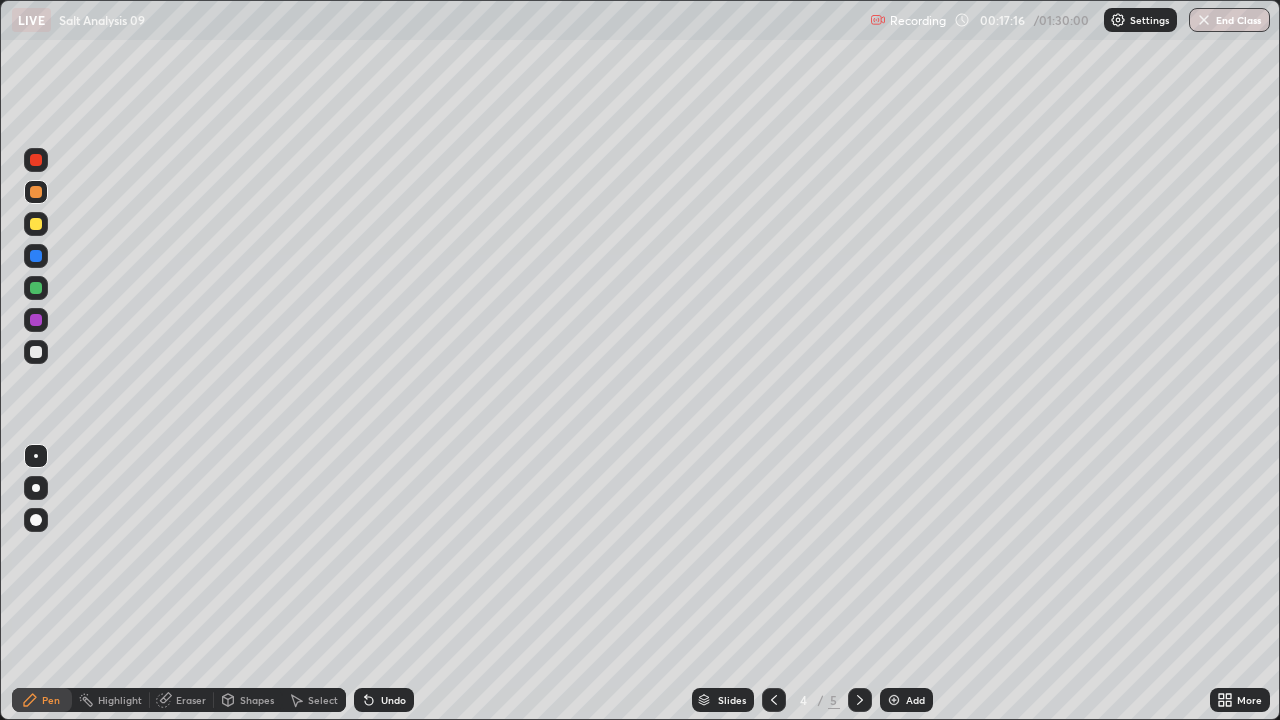 click on "Eraser" at bounding box center [191, 700] 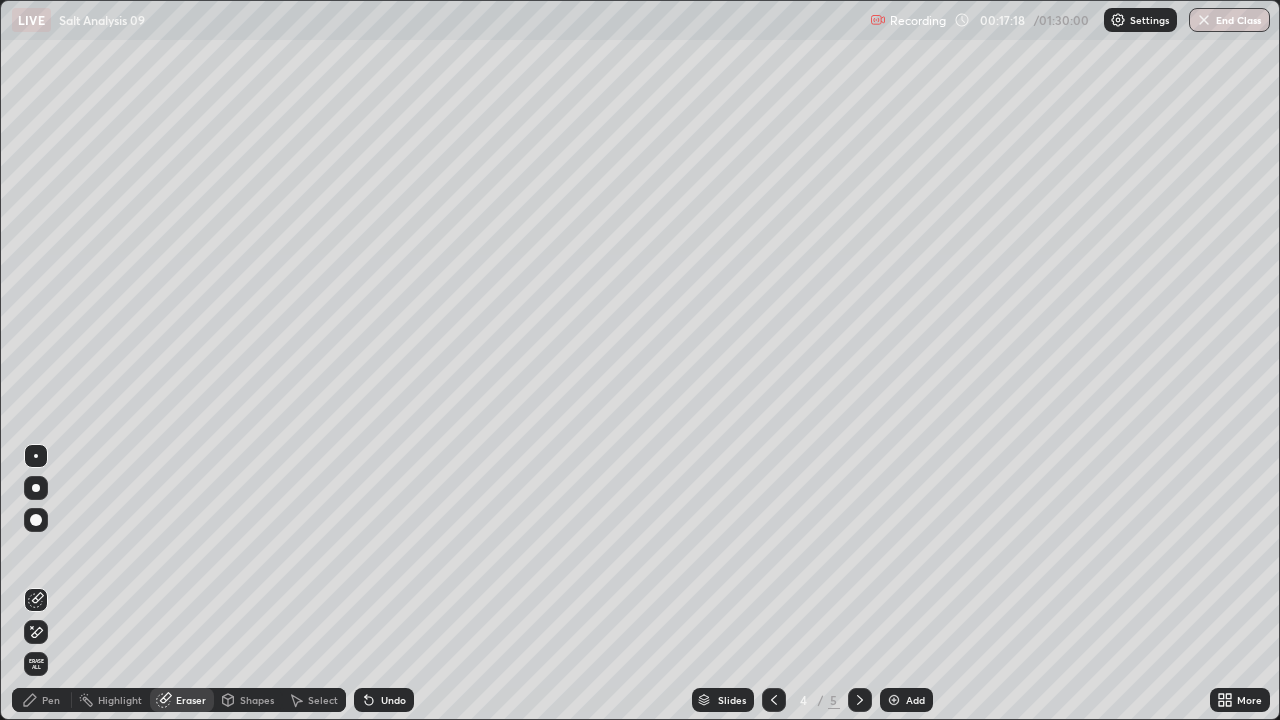 click on "Pen" at bounding box center (51, 700) 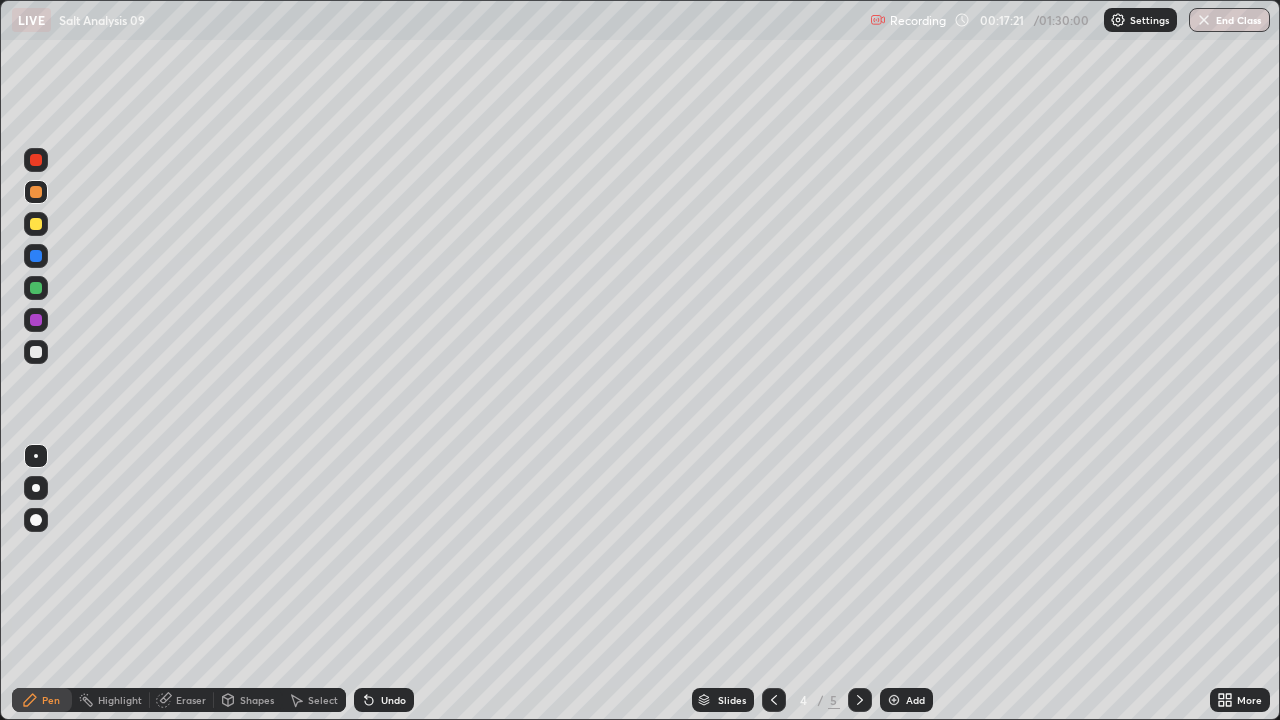 click at bounding box center (860, 700) 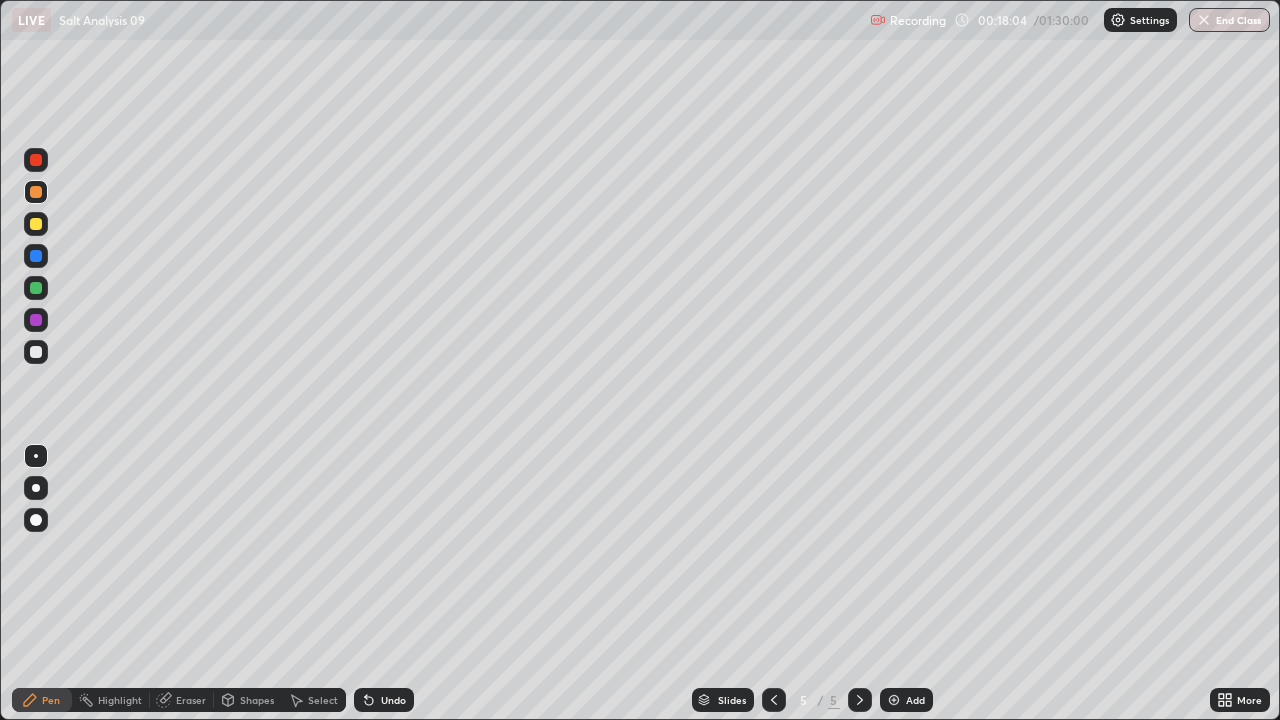 click on "Undo" at bounding box center (384, 700) 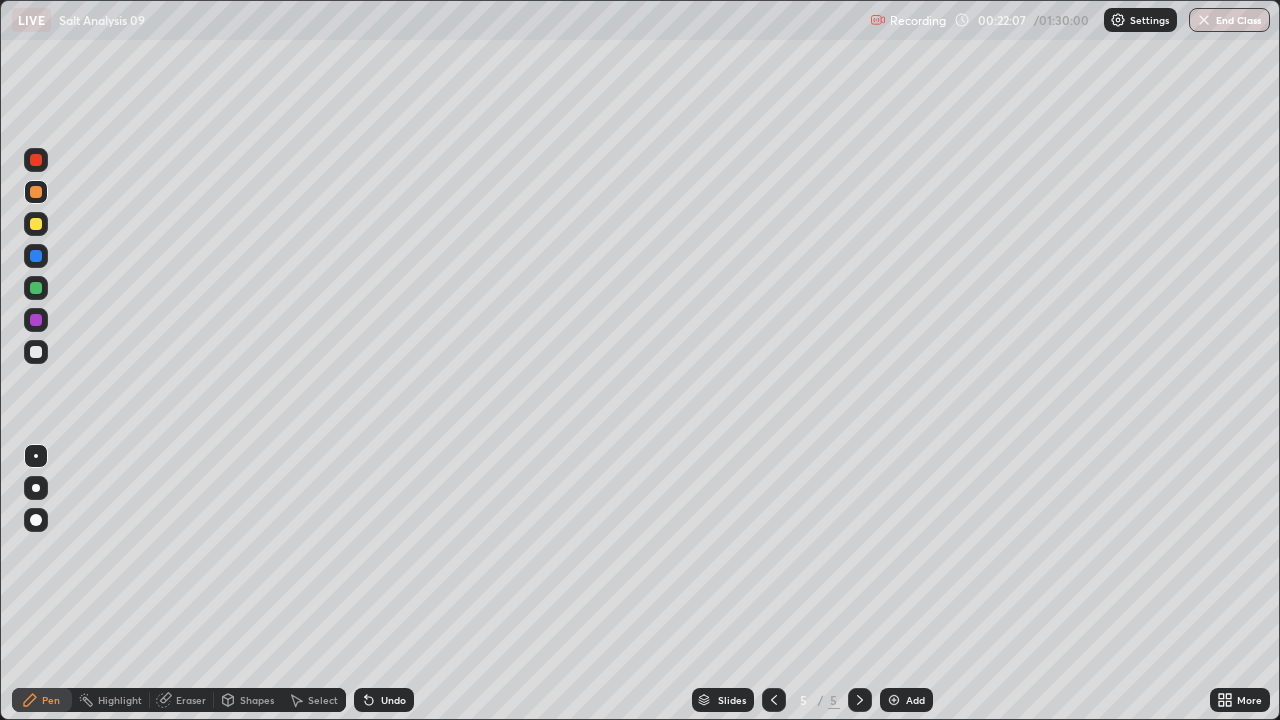 click at bounding box center (860, 700) 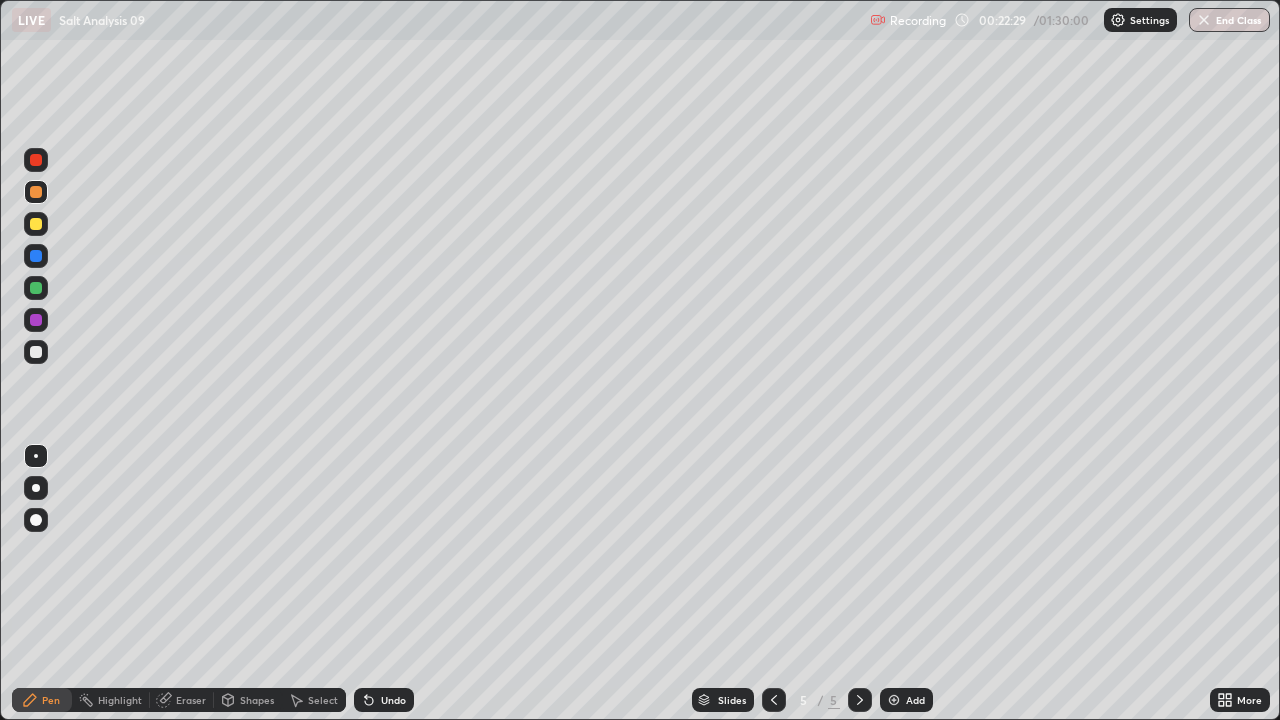 click 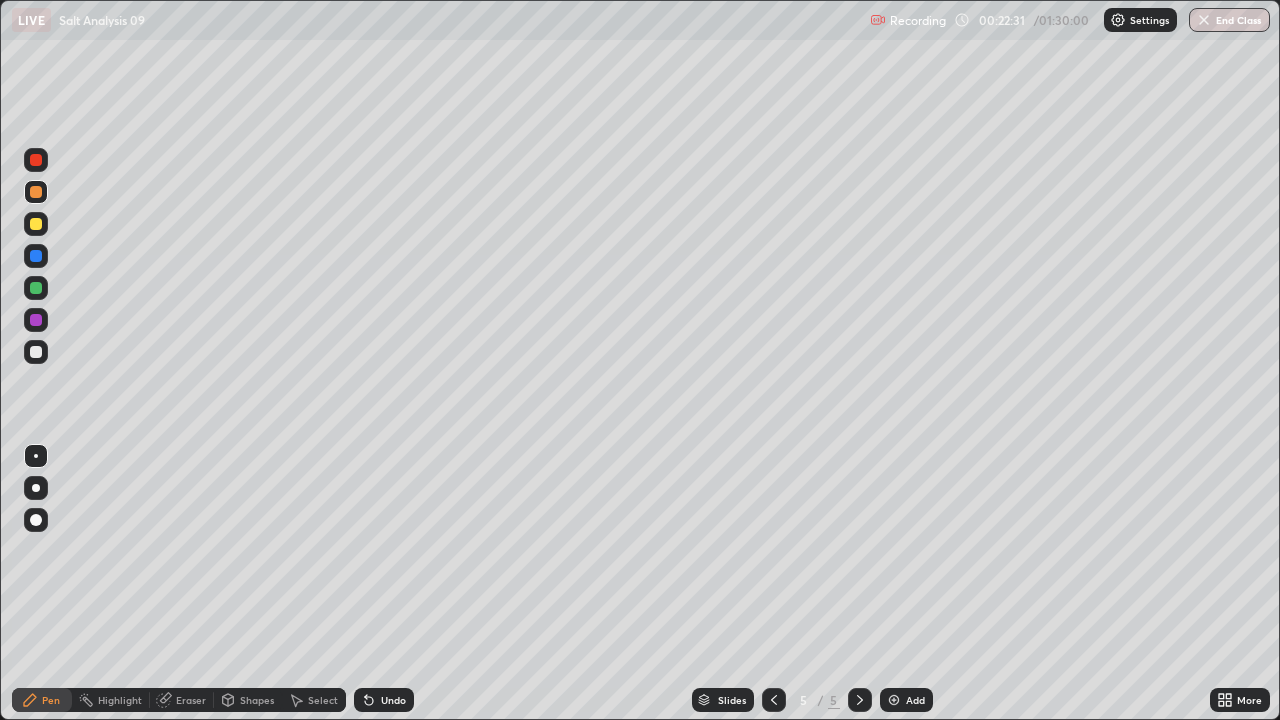 click at bounding box center [894, 700] 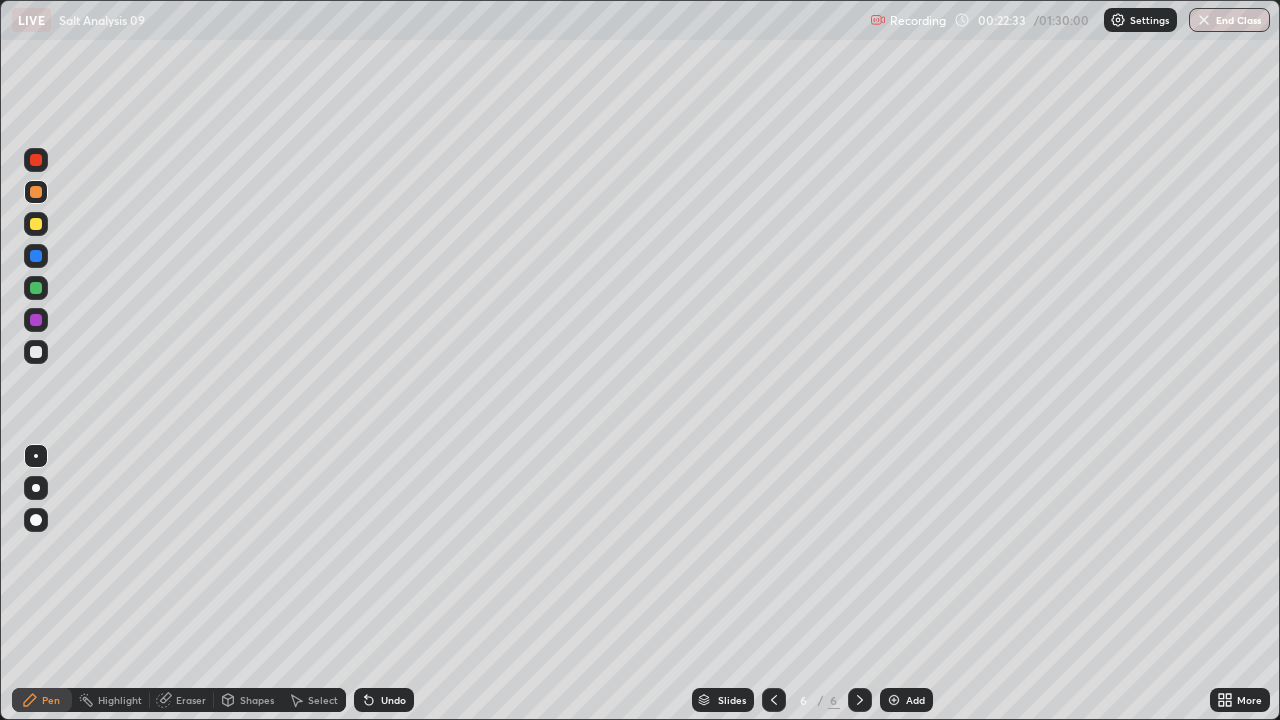 click 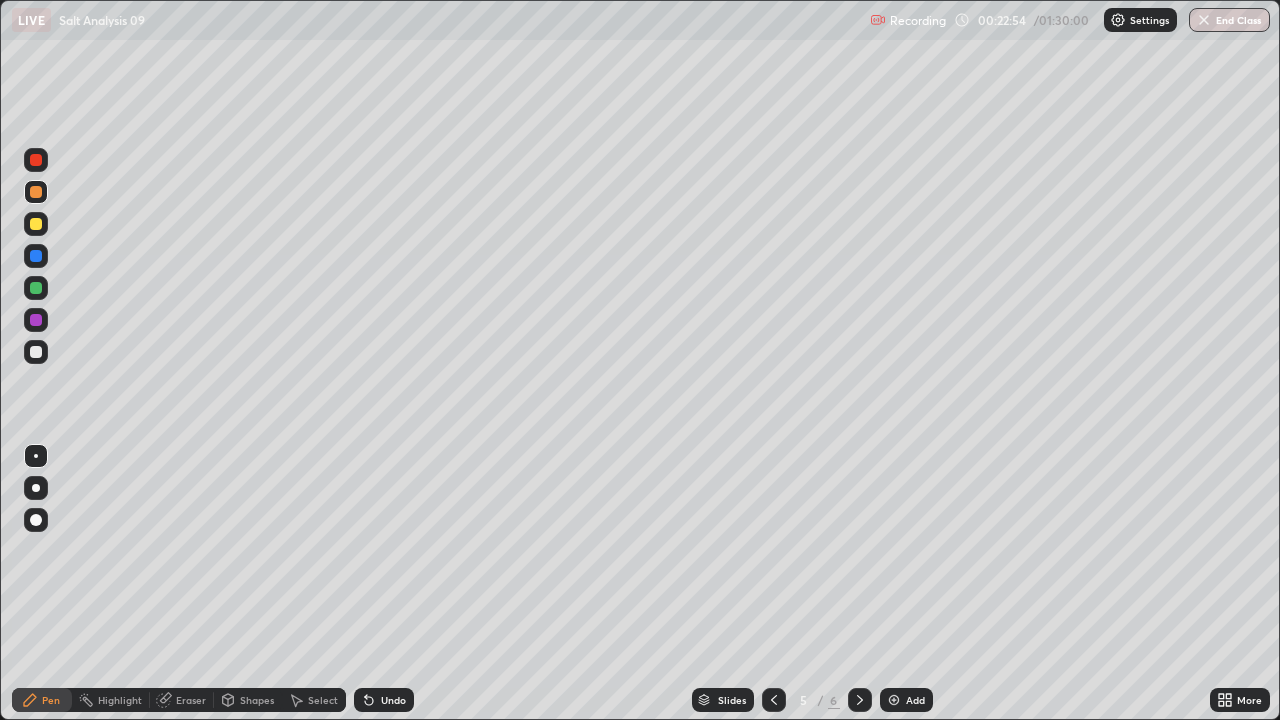 click 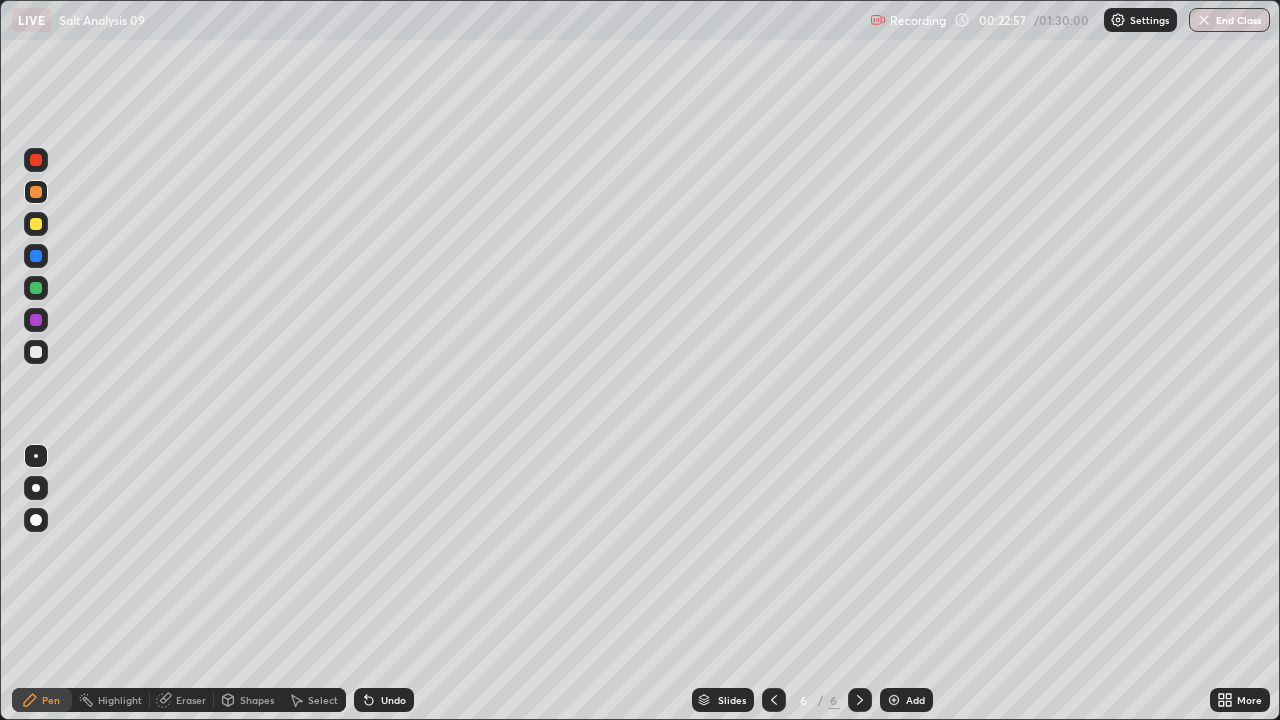 click 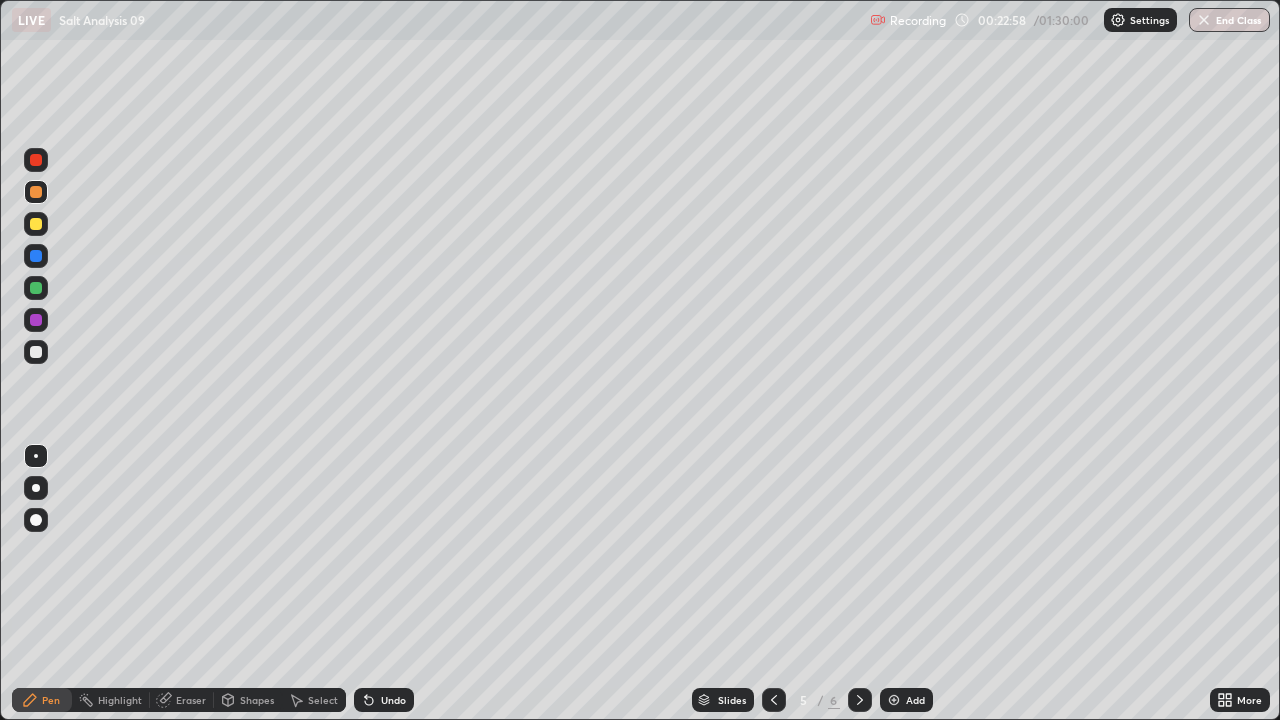 click 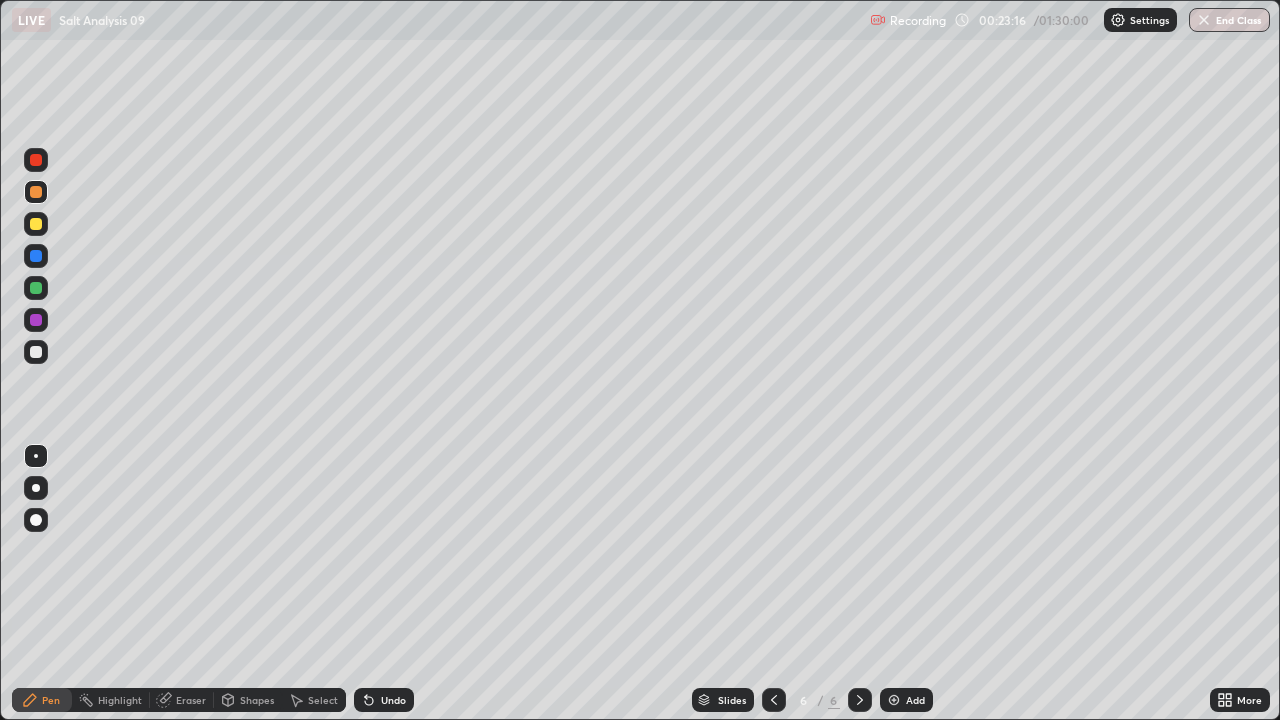 click on "Undo" at bounding box center (384, 700) 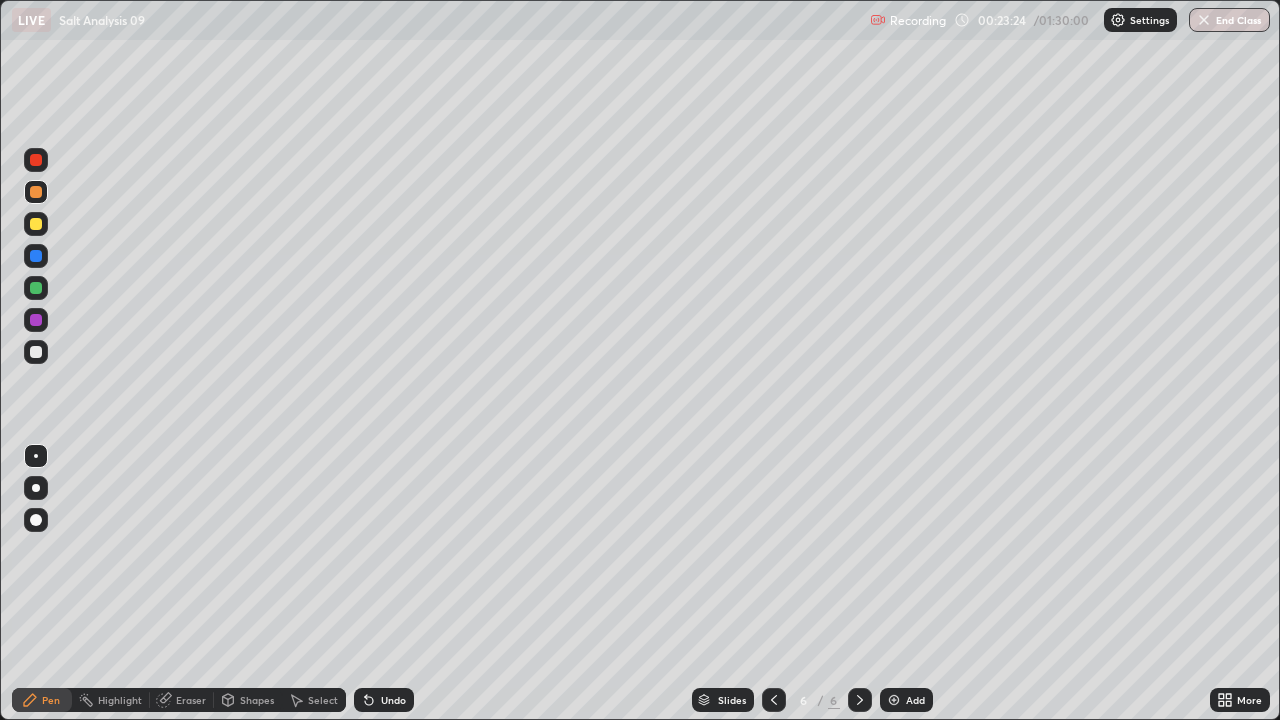 click on "Undo" at bounding box center (393, 700) 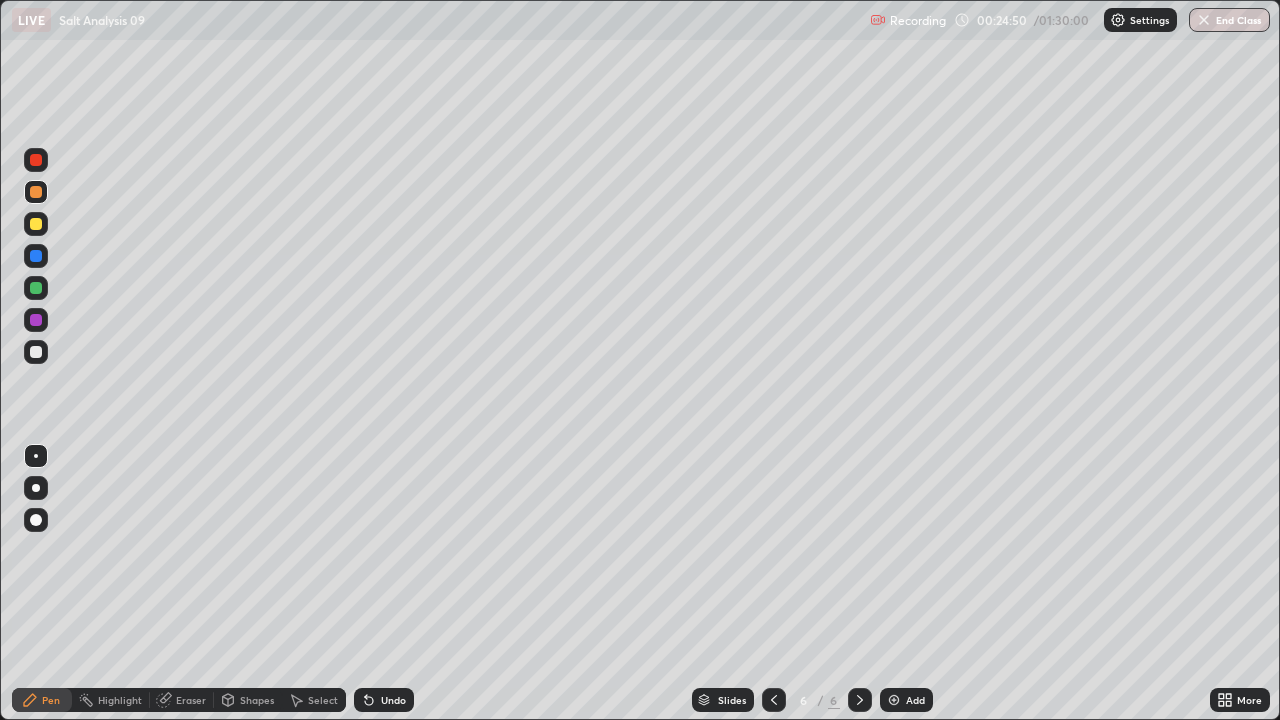 click on "Undo" at bounding box center [384, 700] 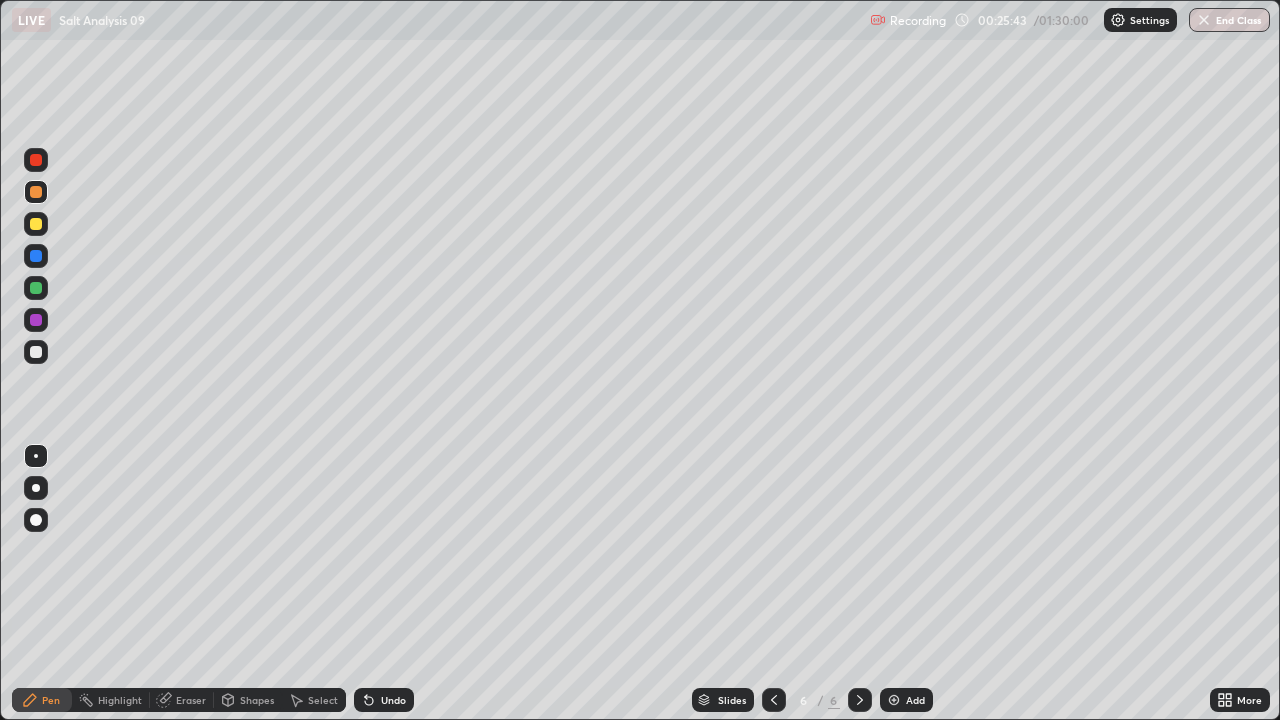 click on "Undo" at bounding box center (393, 700) 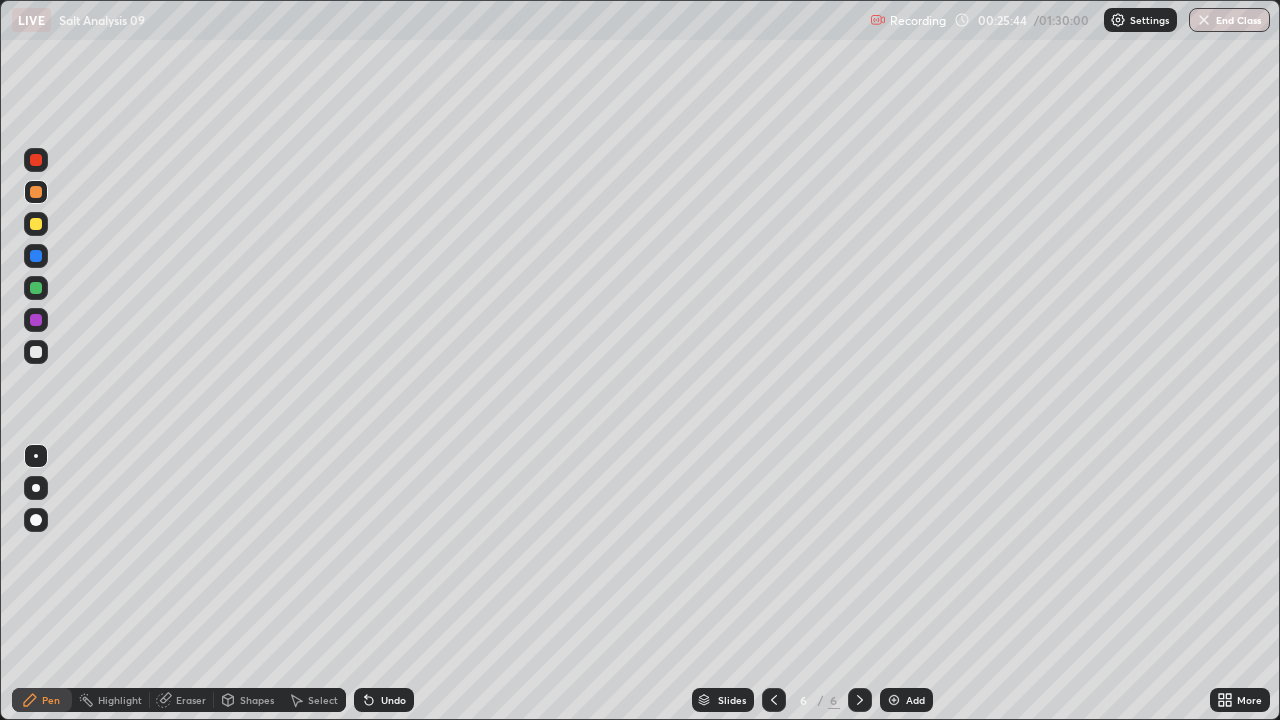 click on "Undo" at bounding box center [393, 700] 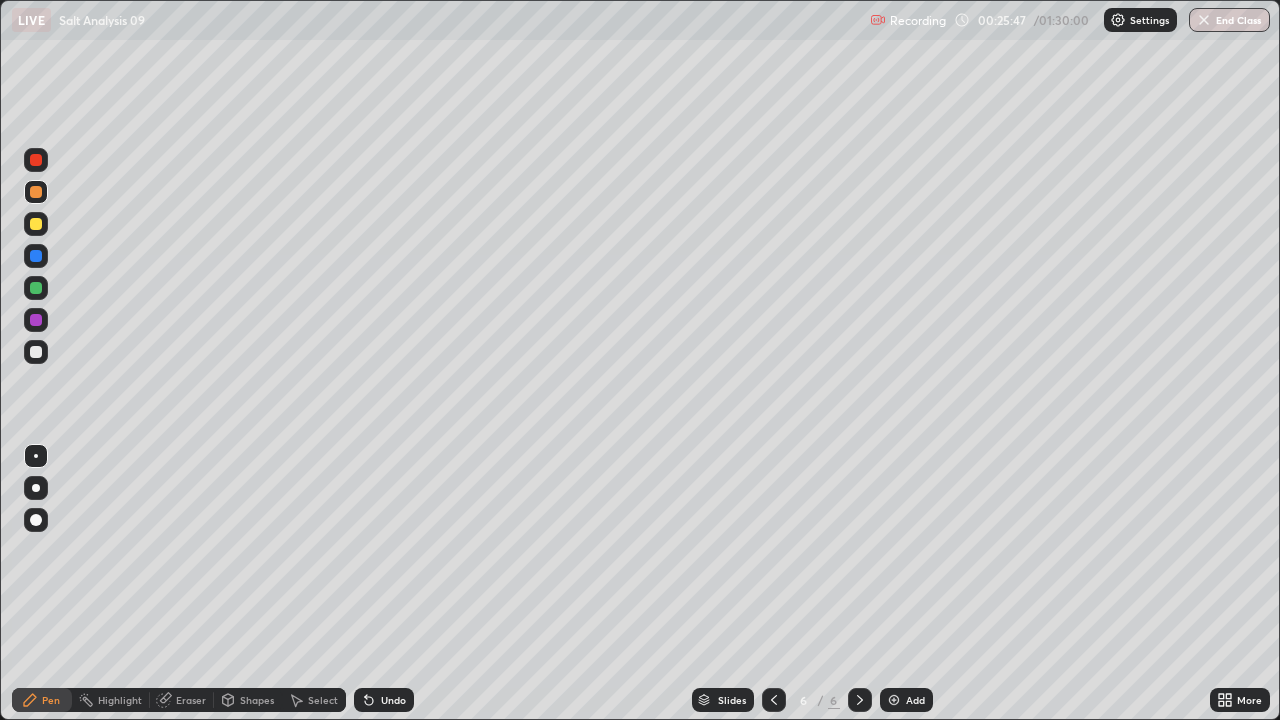 click on "Undo" at bounding box center (384, 700) 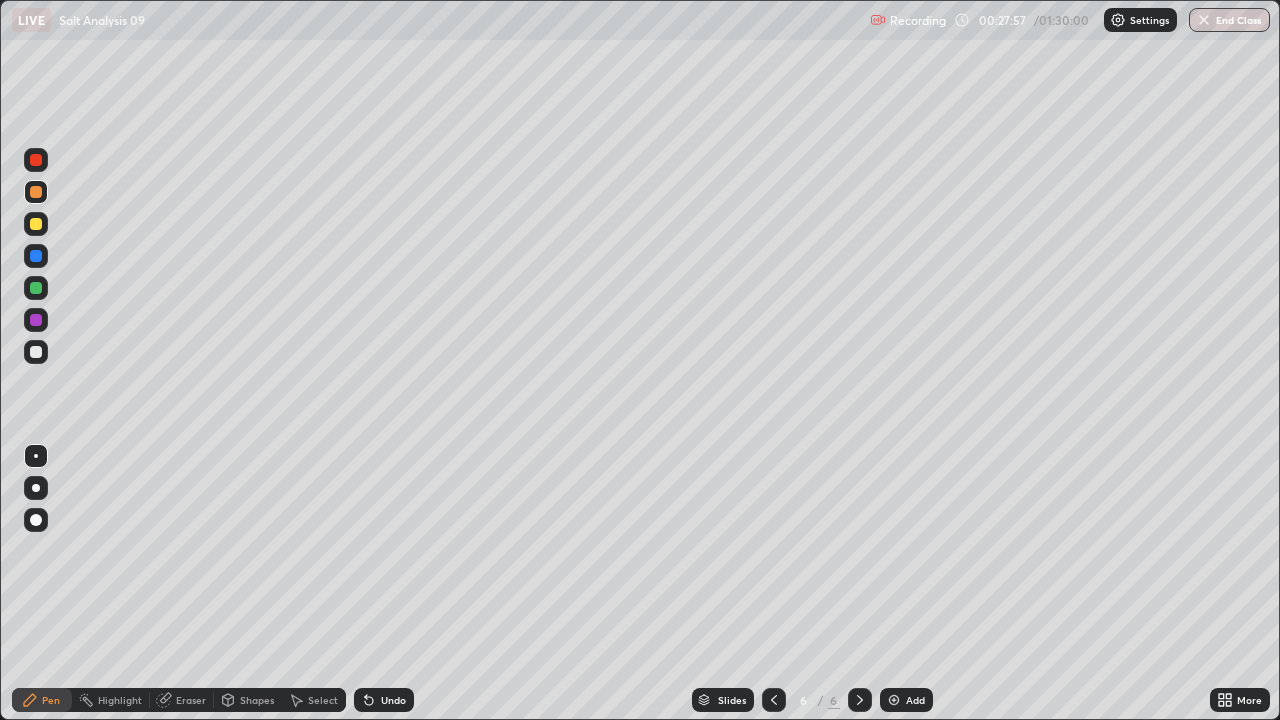 click at bounding box center (36, 288) 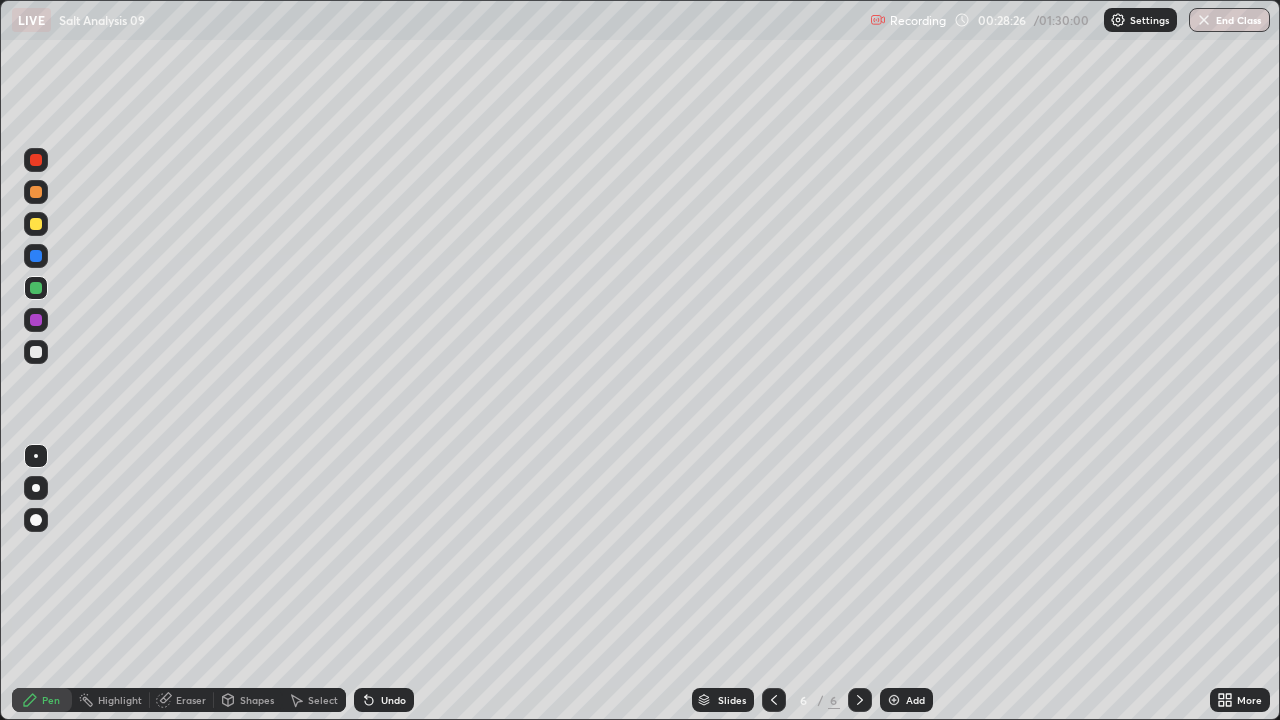 click 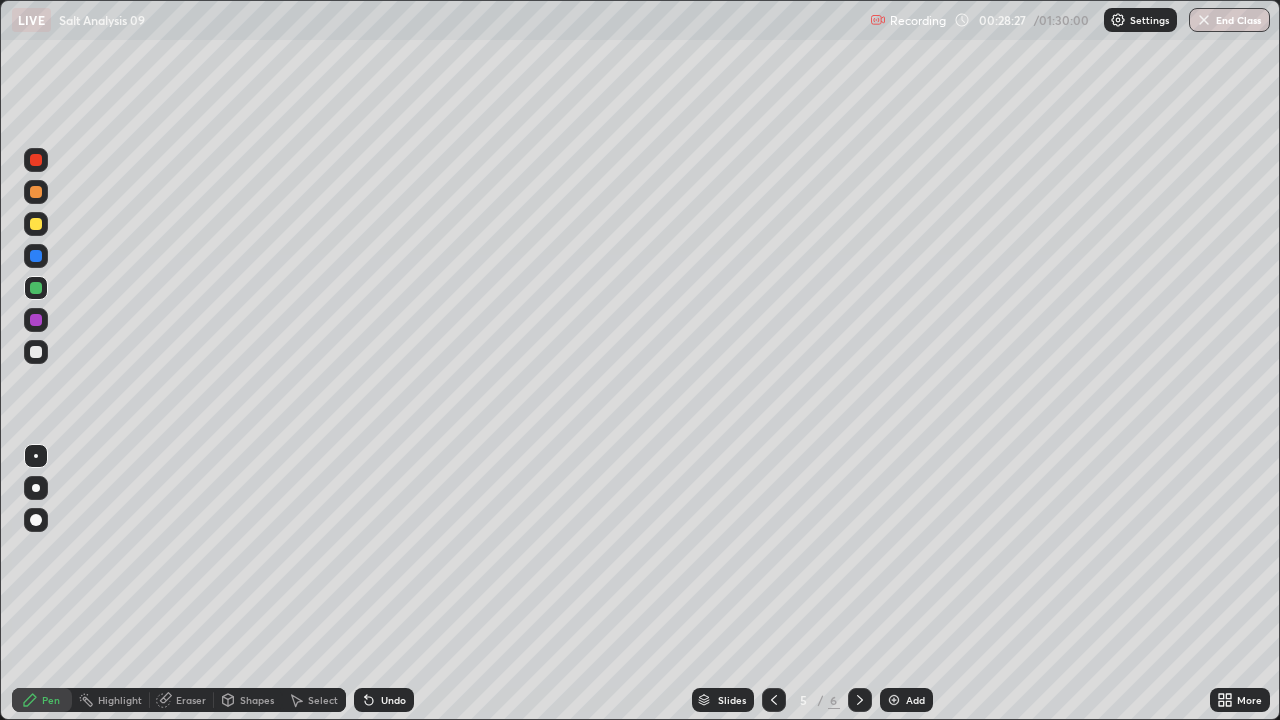 click 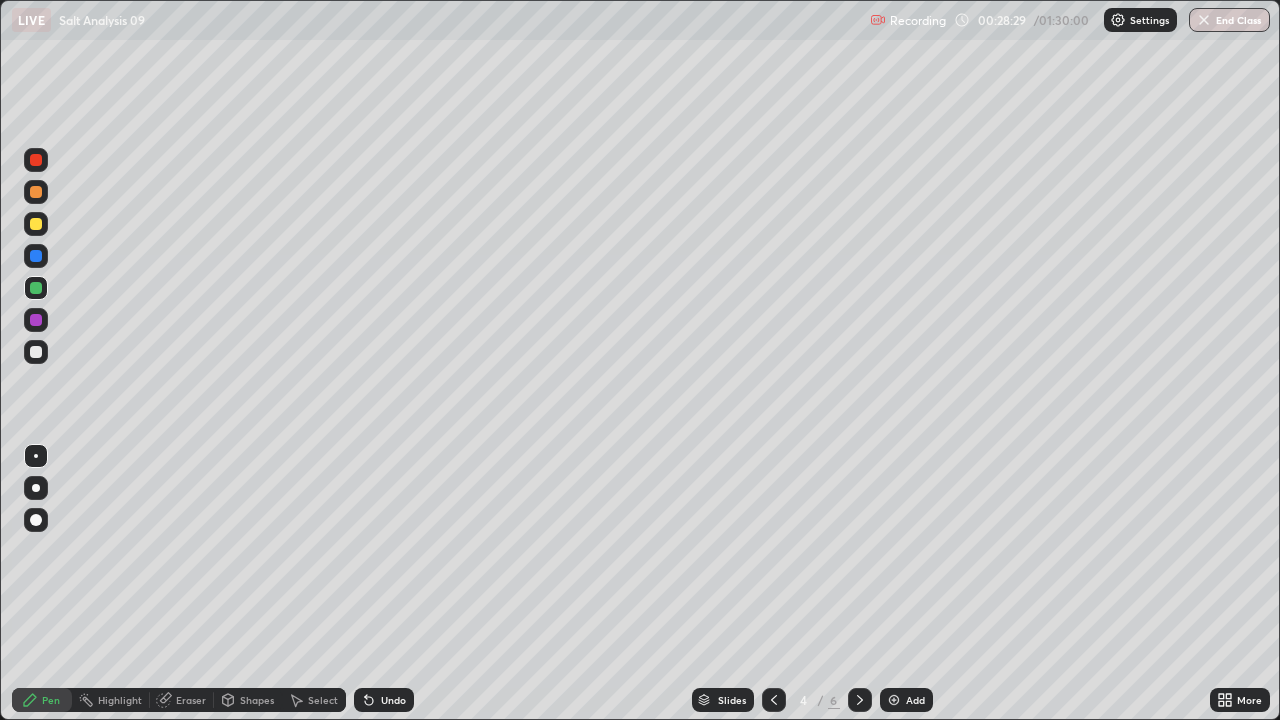 click 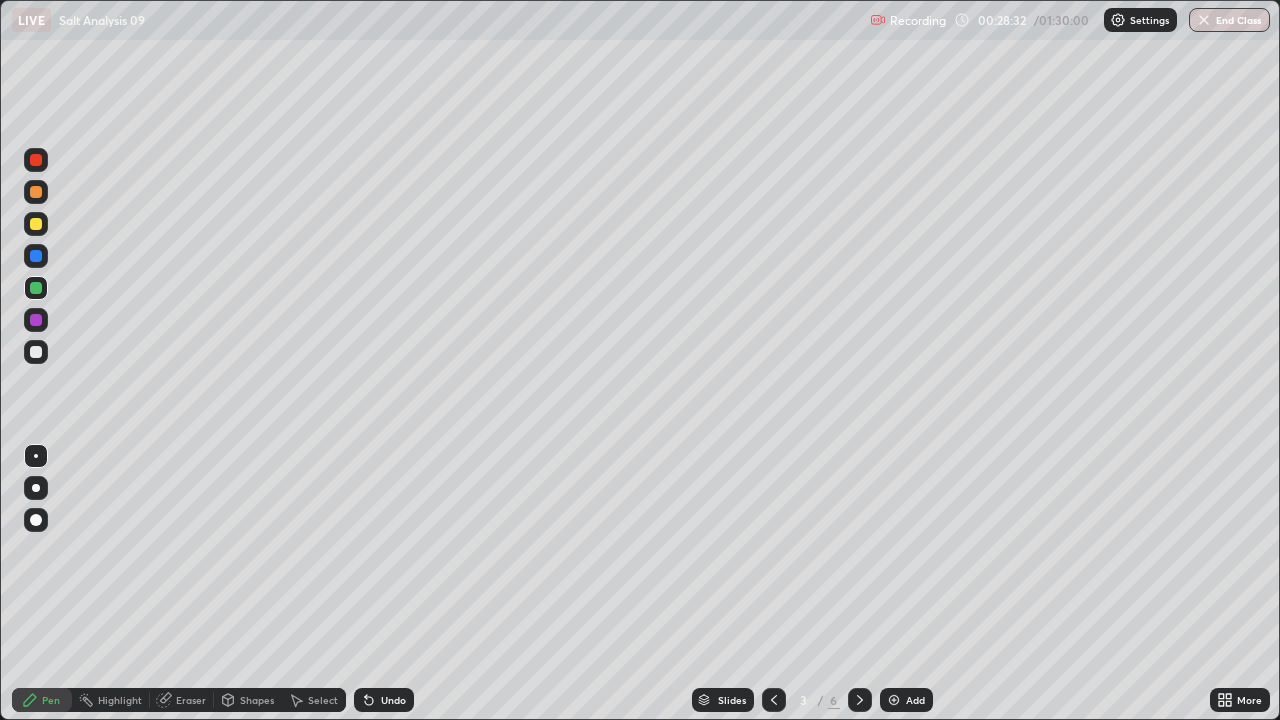 click 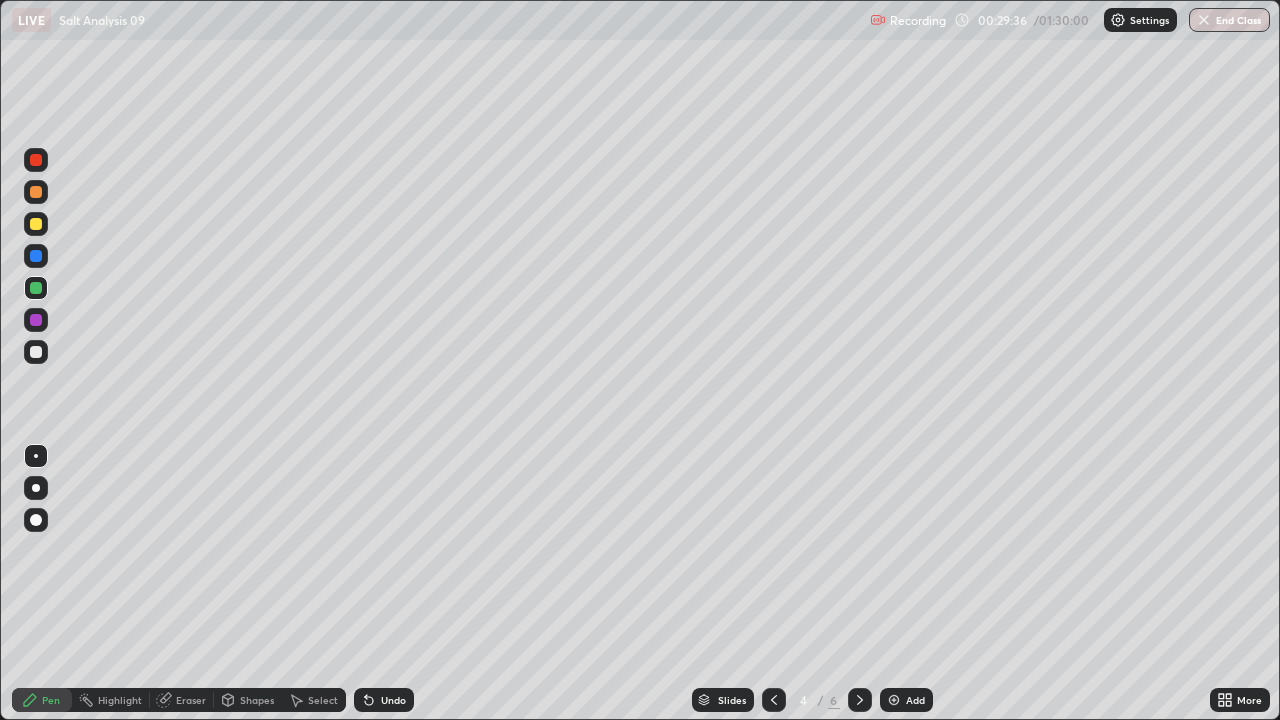 click at bounding box center [36, 224] 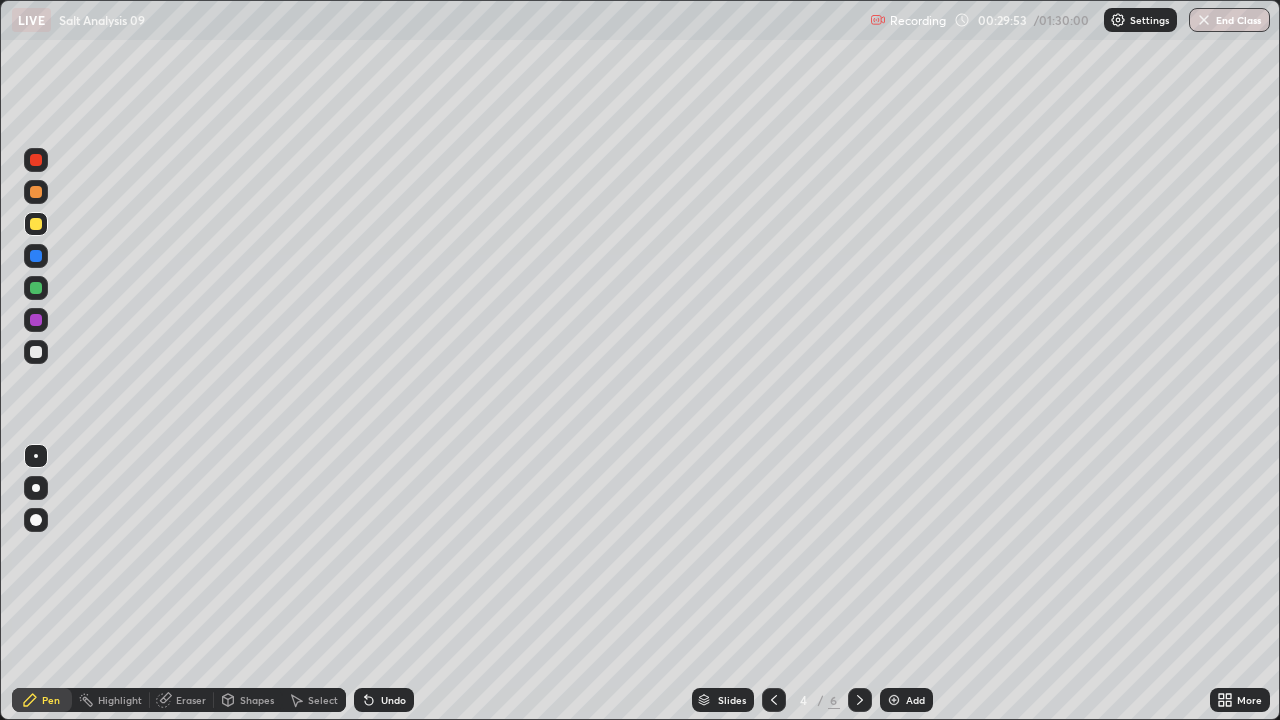 click on "Undo" at bounding box center (393, 700) 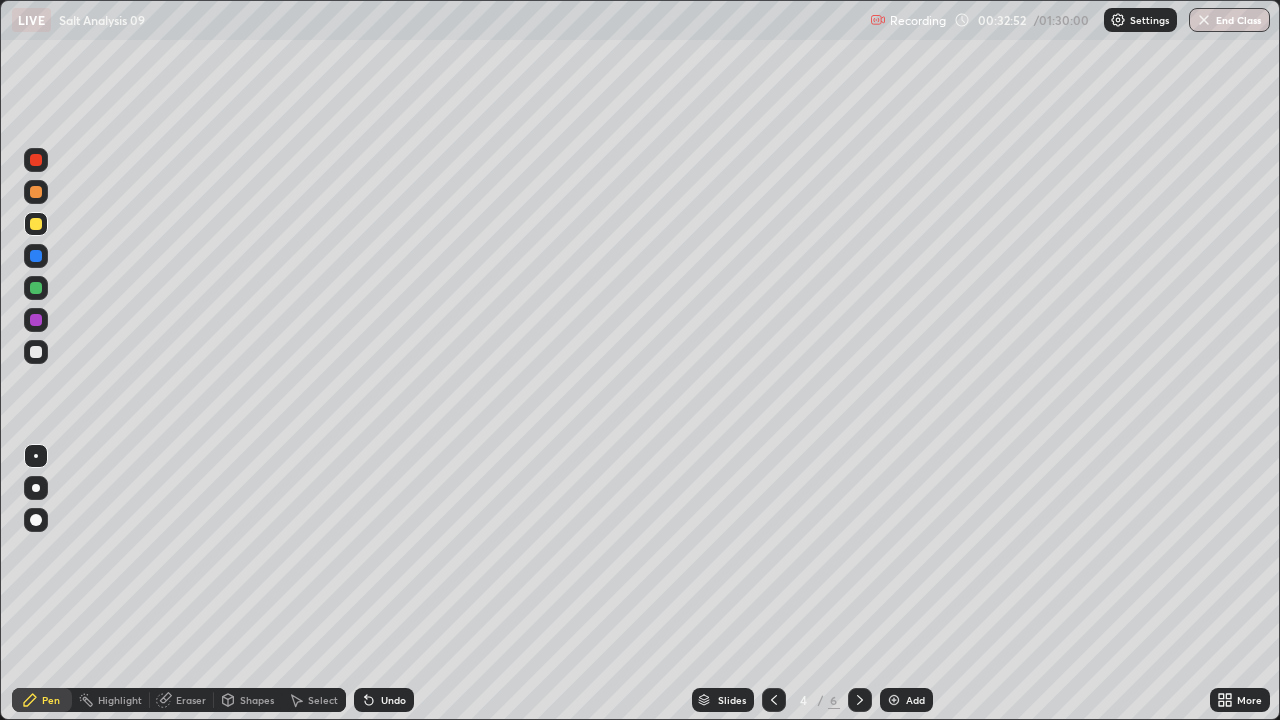 click 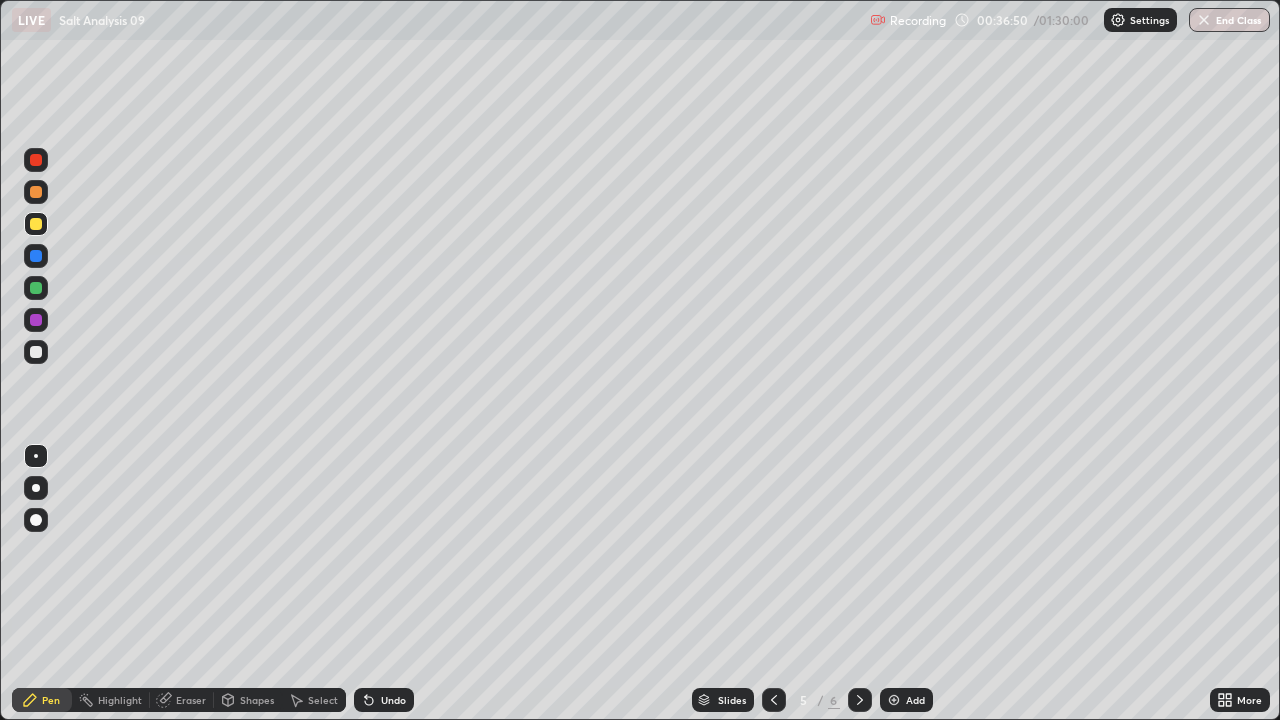 click on "Eraser" at bounding box center (191, 700) 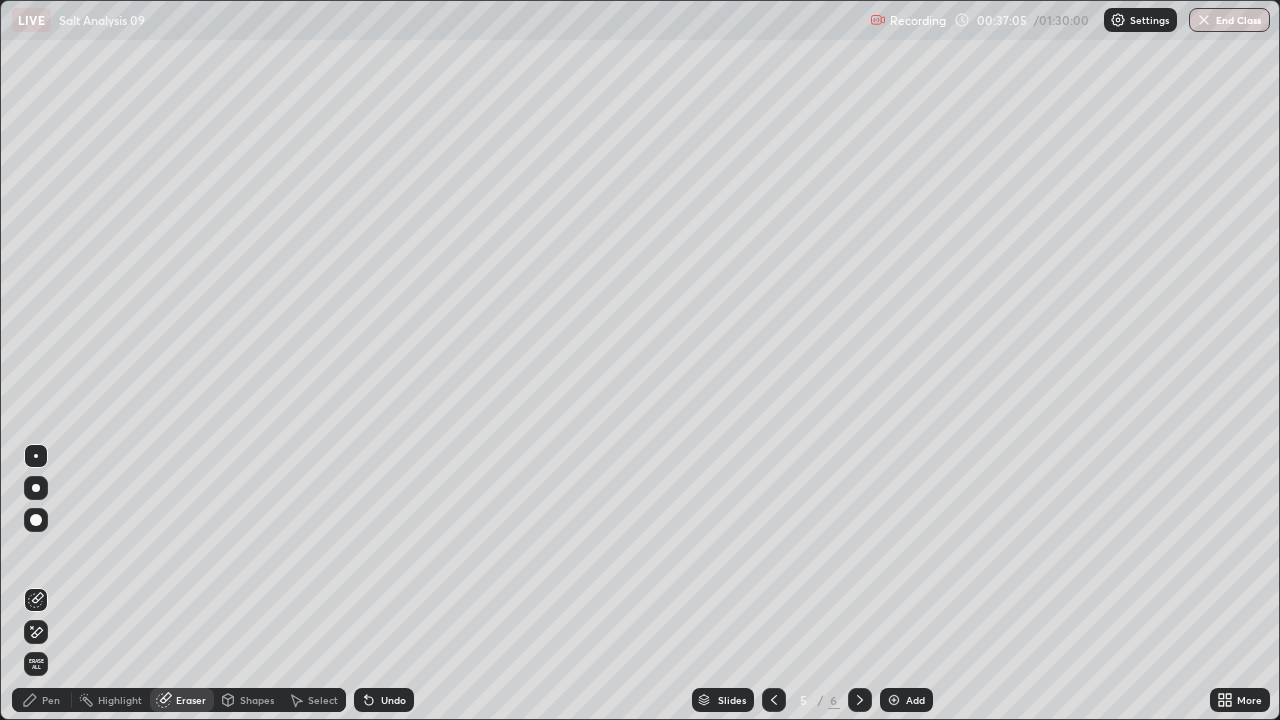 click on "Pen" at bounding box center [42, 700] 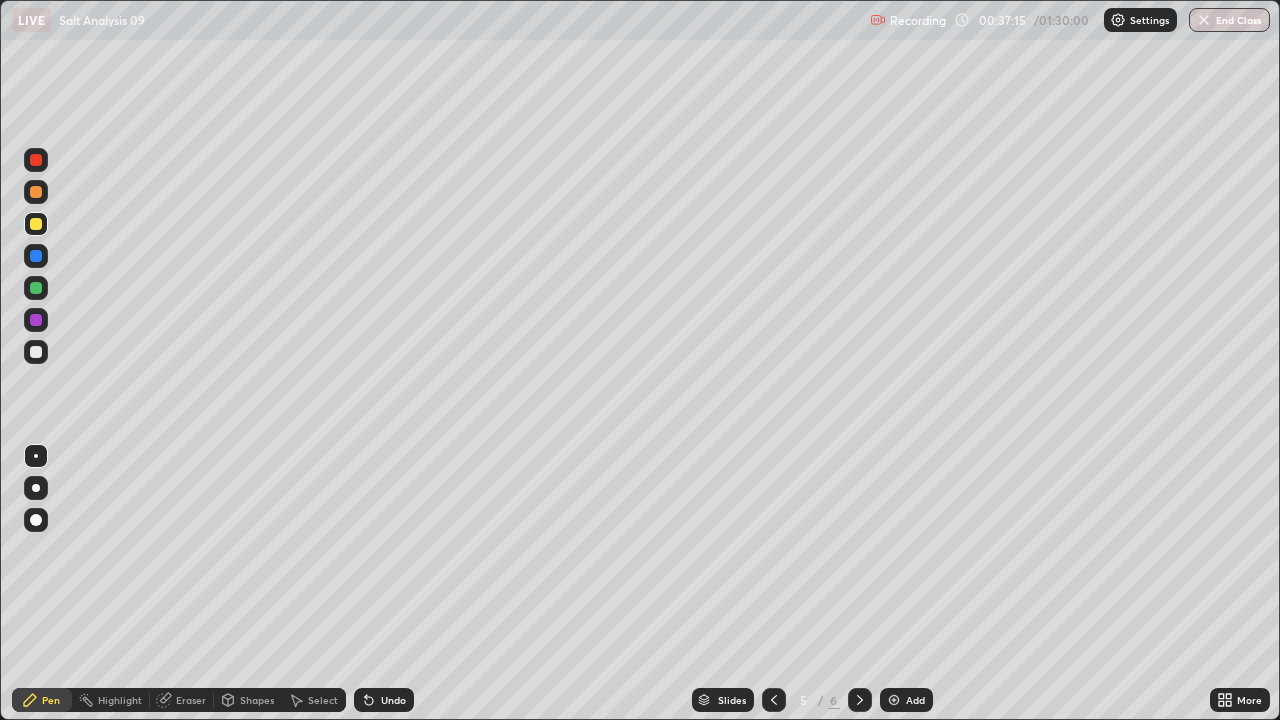 click 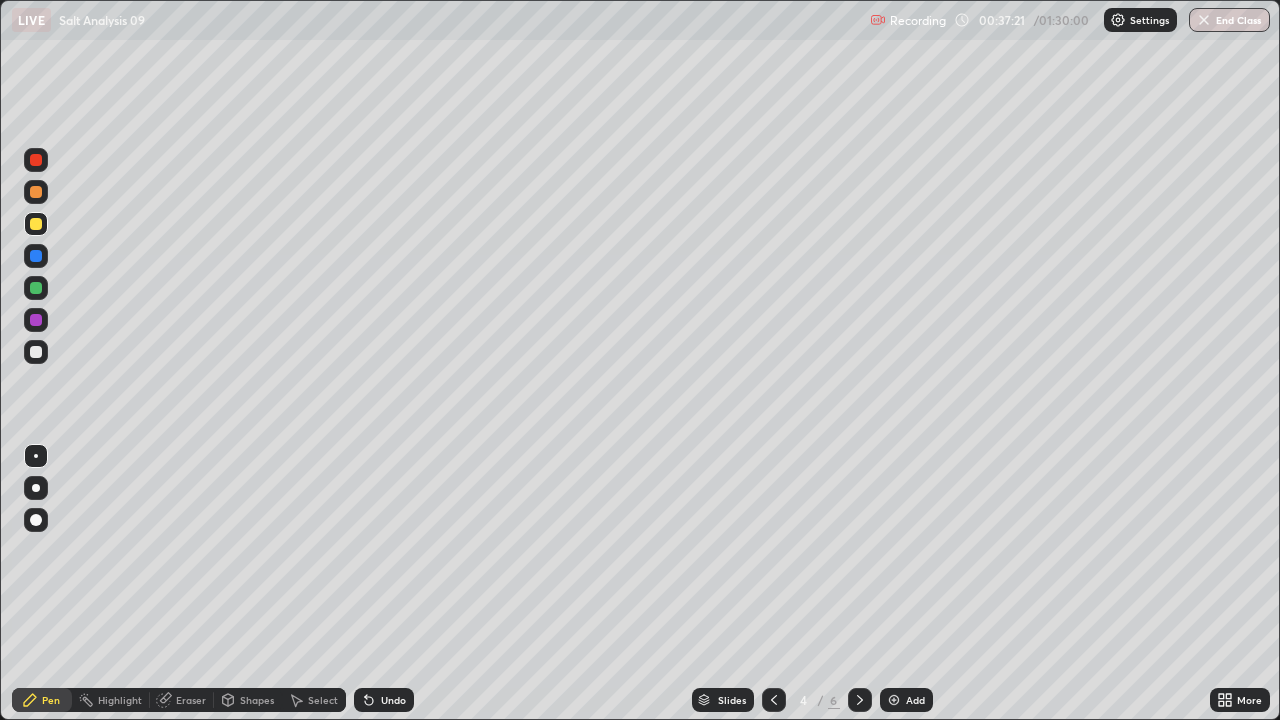 click 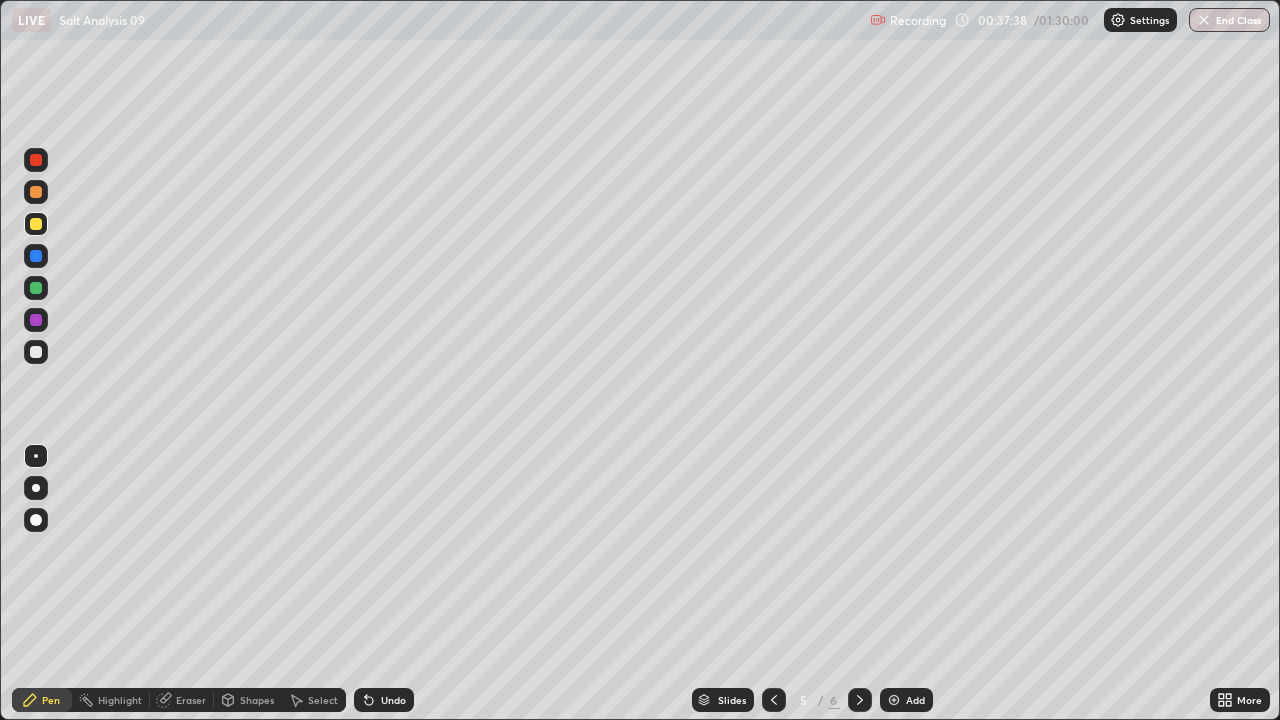 click 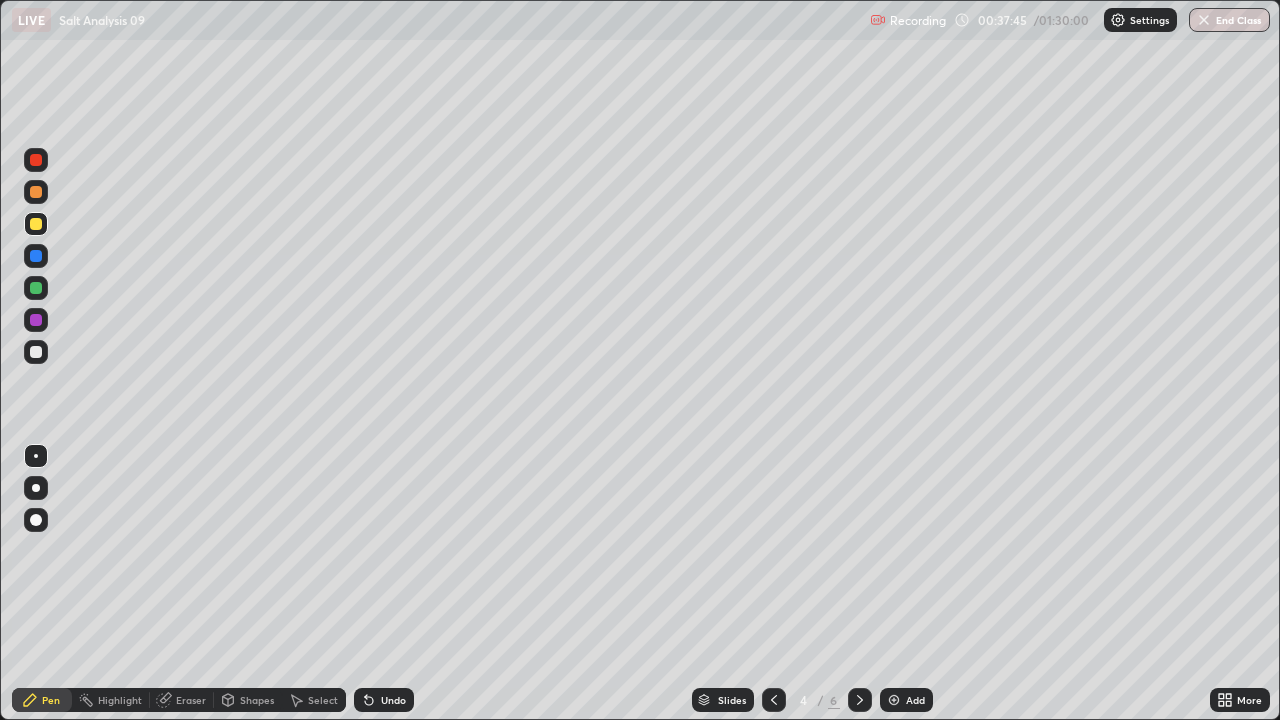 click at bounding box center (860, 700) 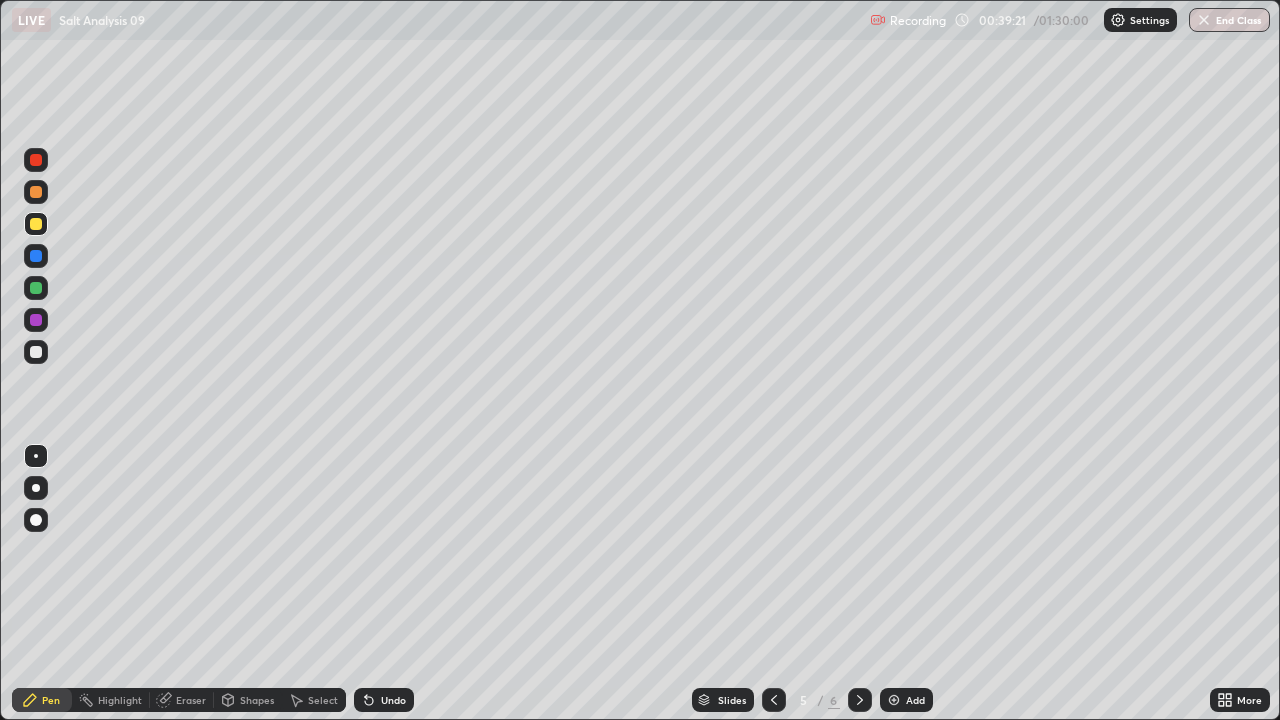 click 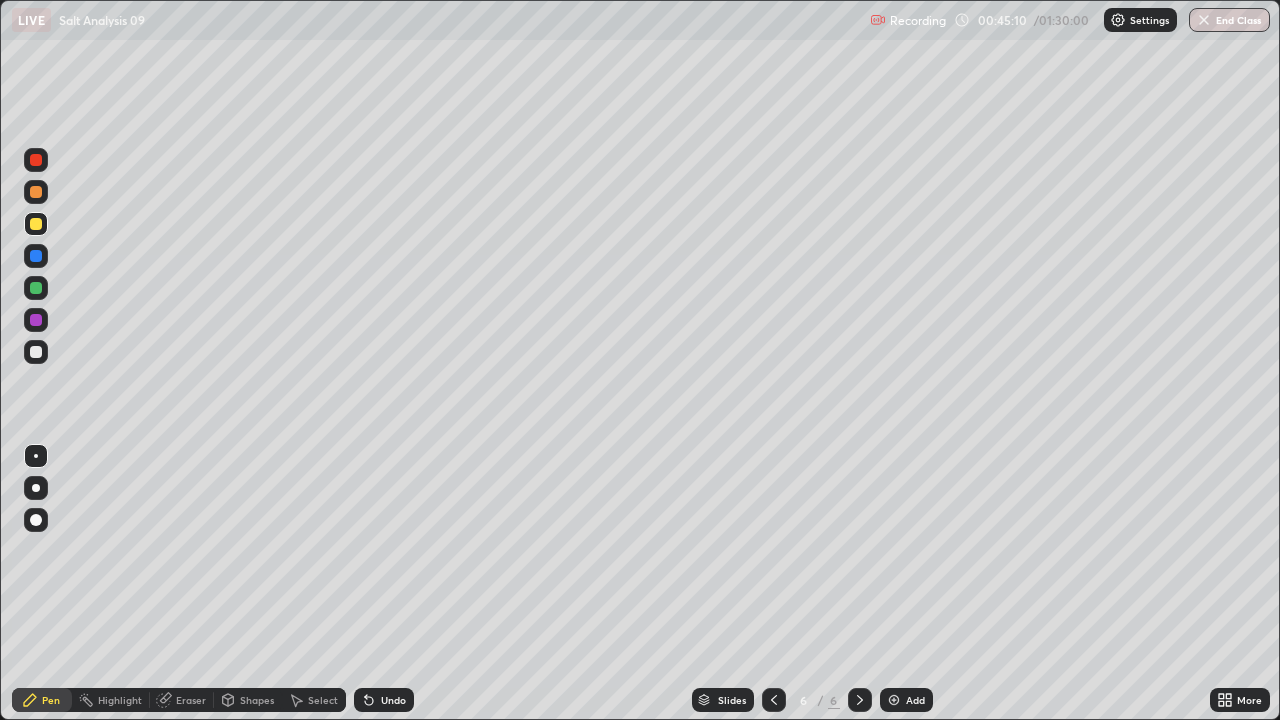 click at bounding box center (860, 700) 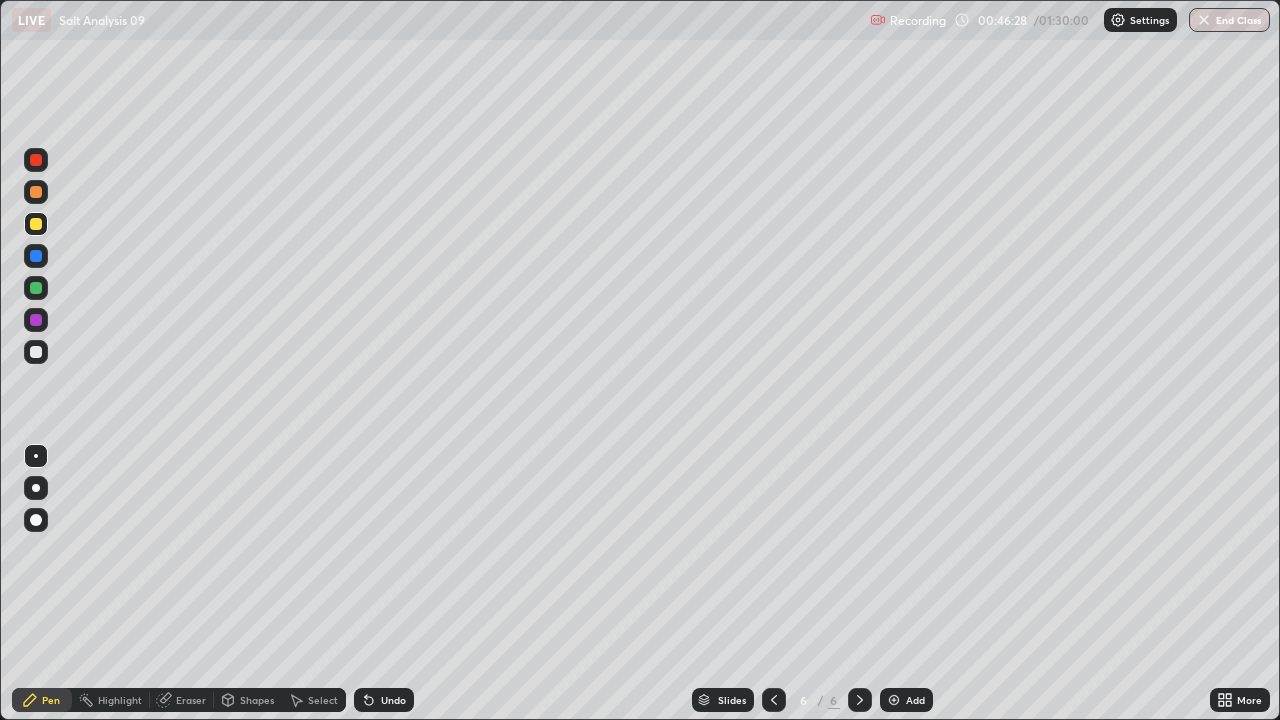 click 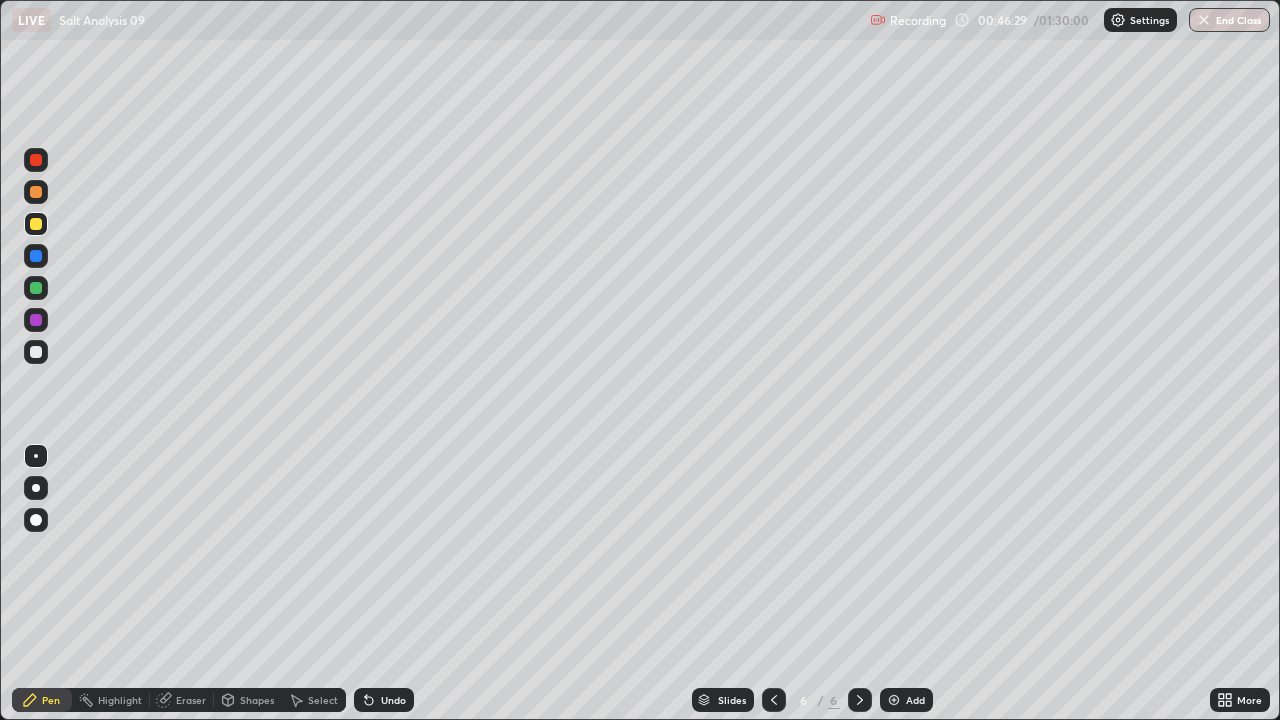 click at bounding box center [894, 700] 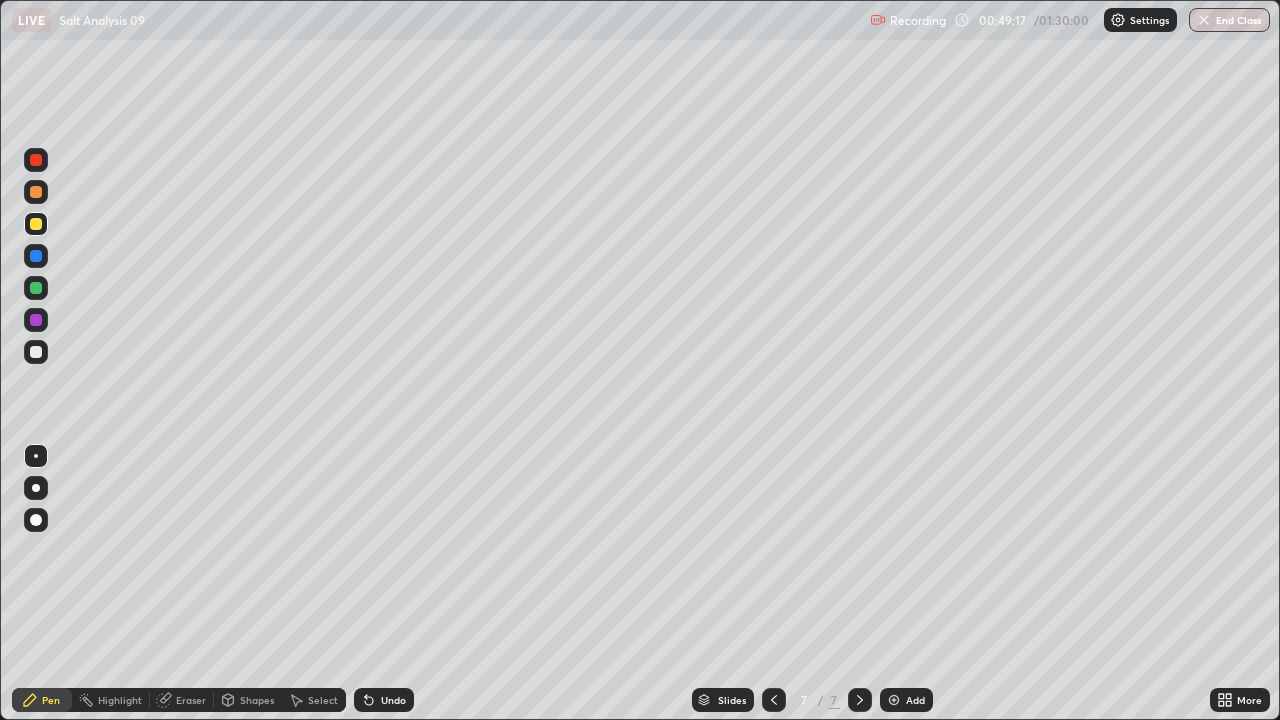 click 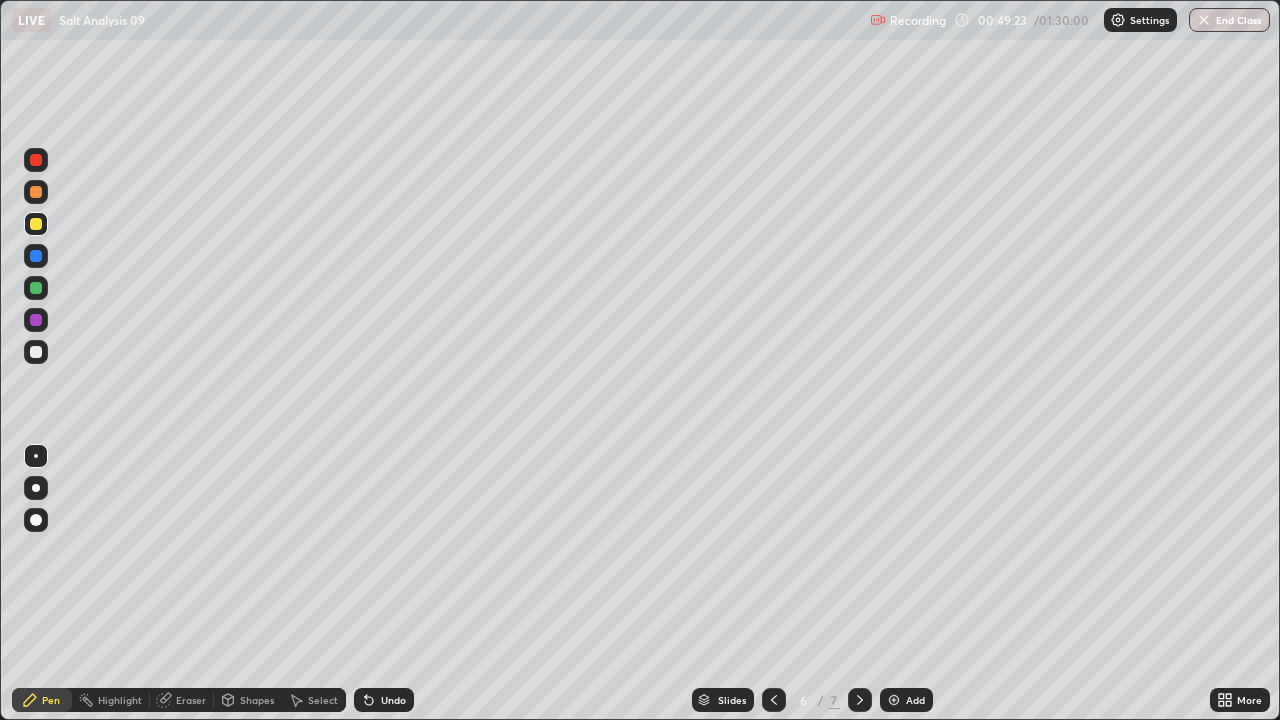 click 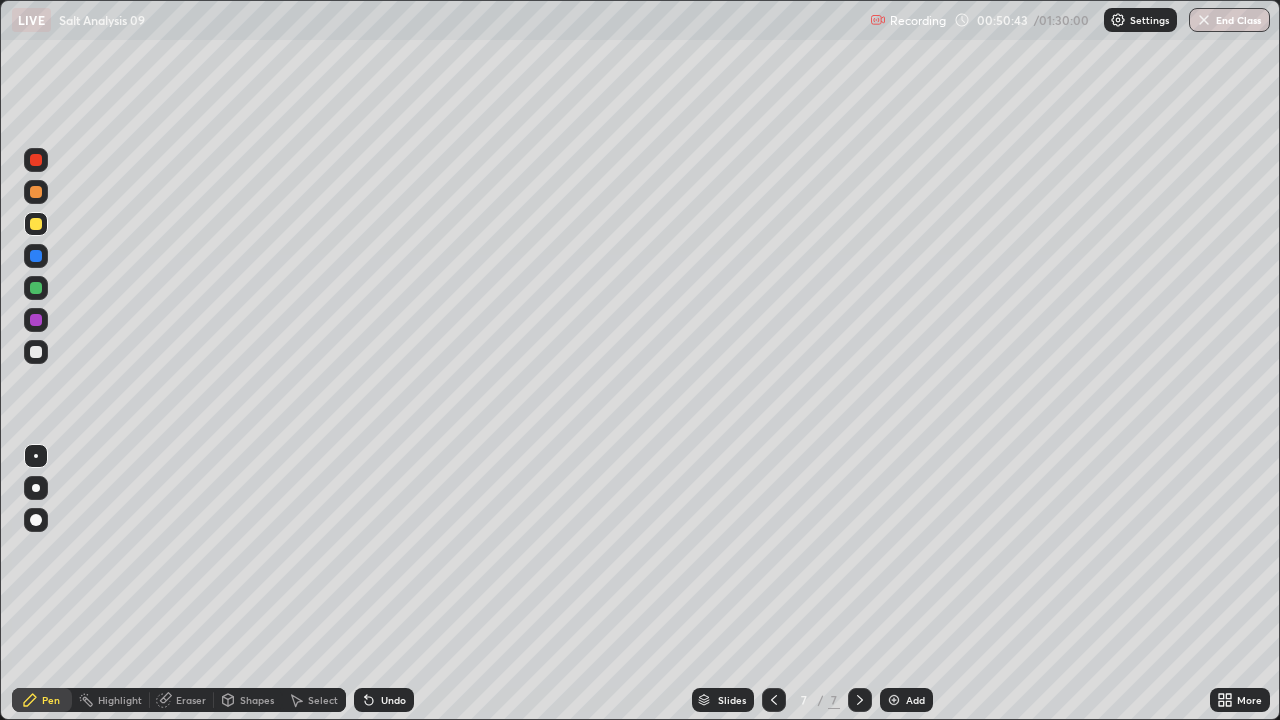 click on "Undo" at bounding box center [384, 700] 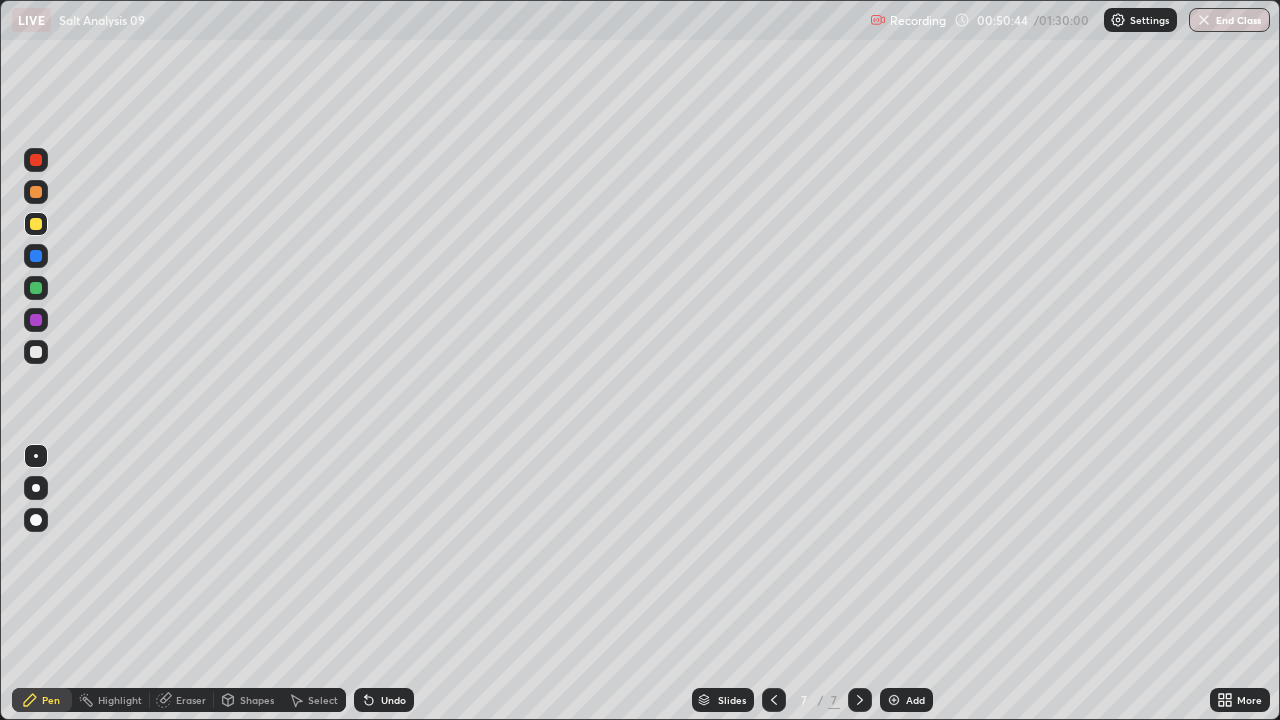 click on "Undo" at bounding box center (384, 700) 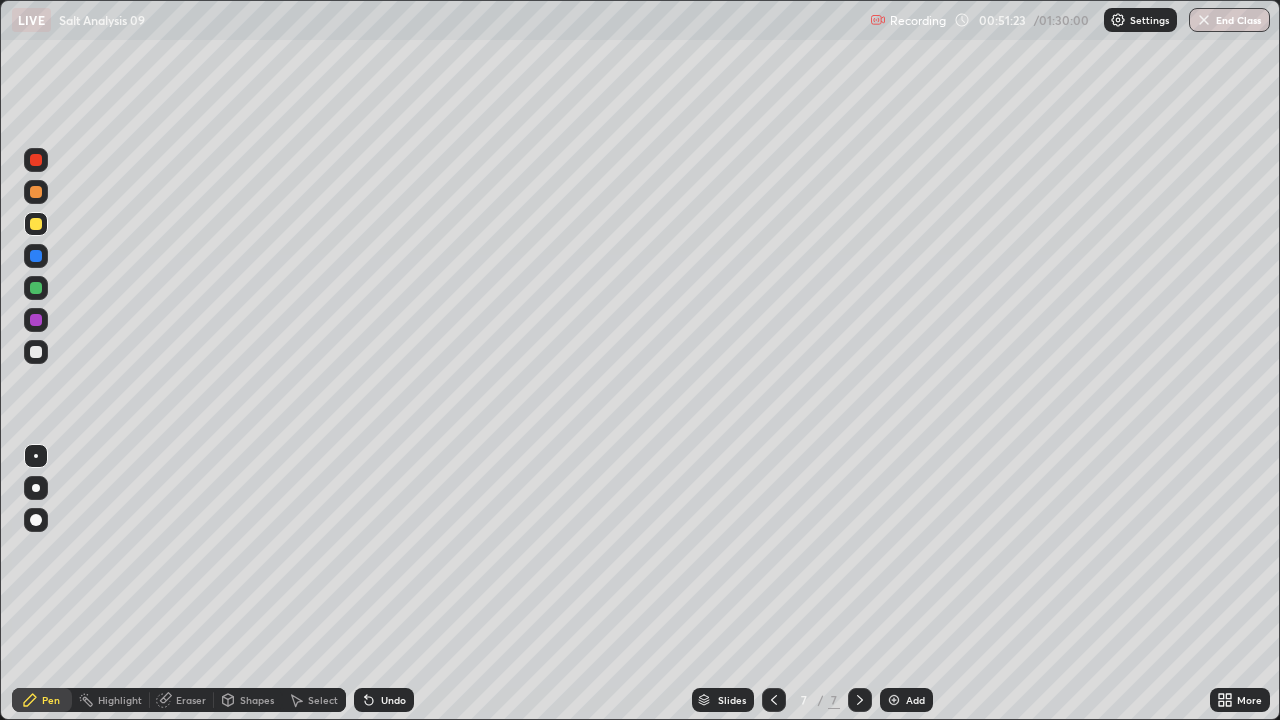 click 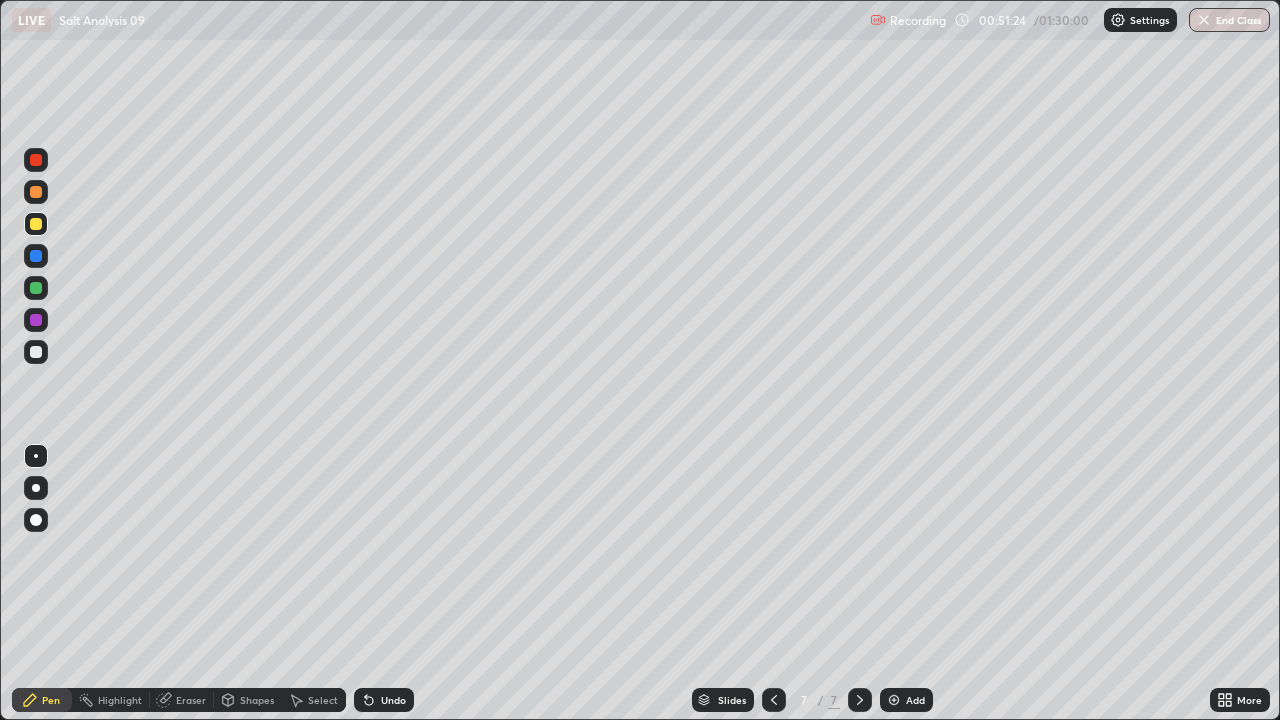 click on "Add" at bounding box center [906, 700] 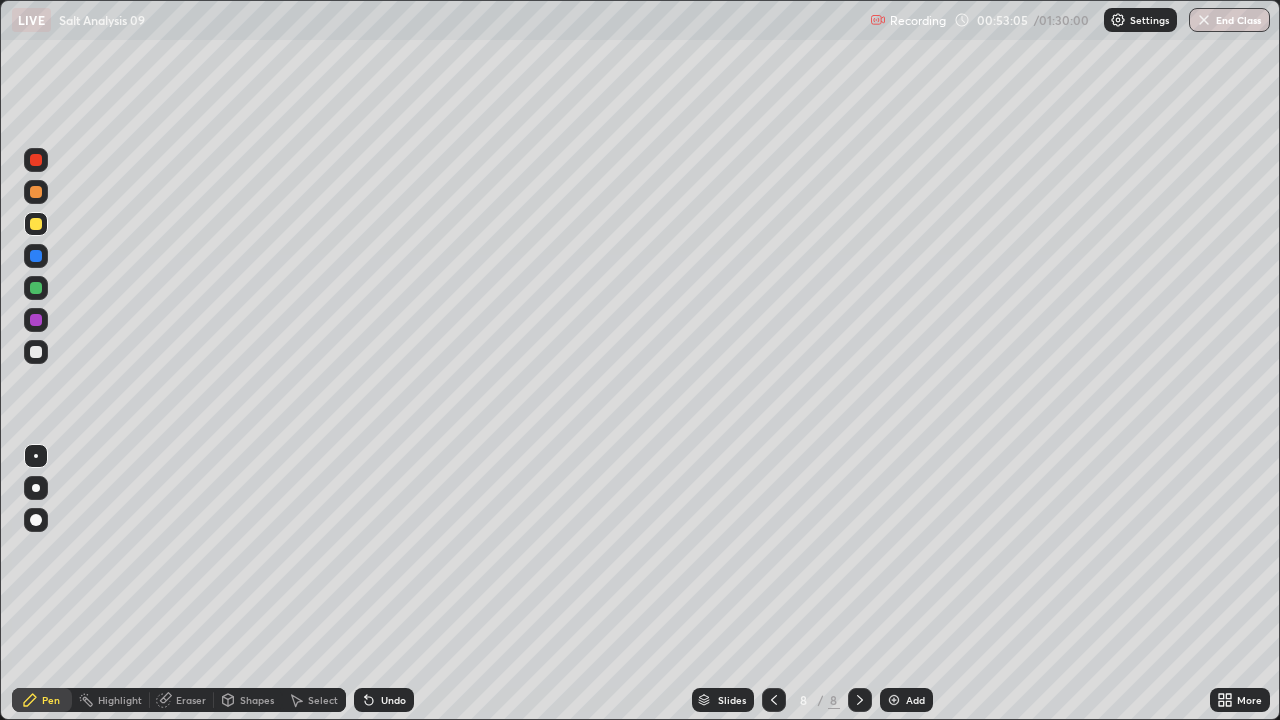 click 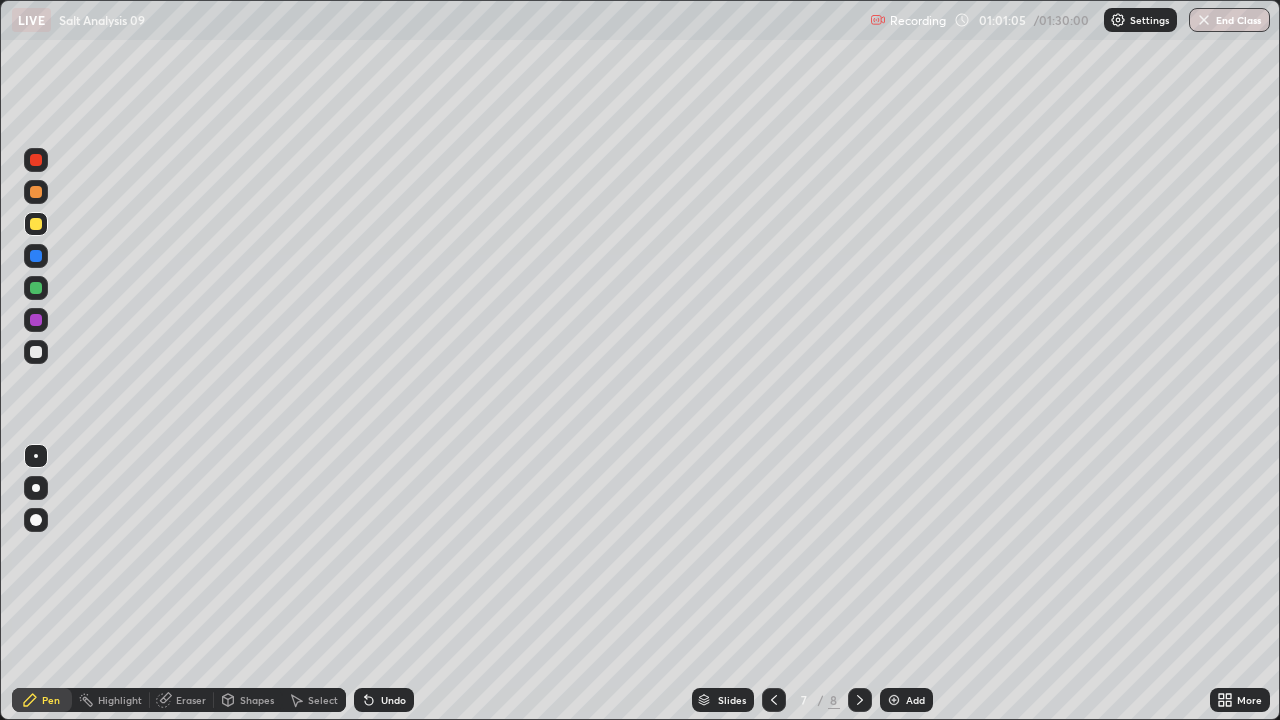 click 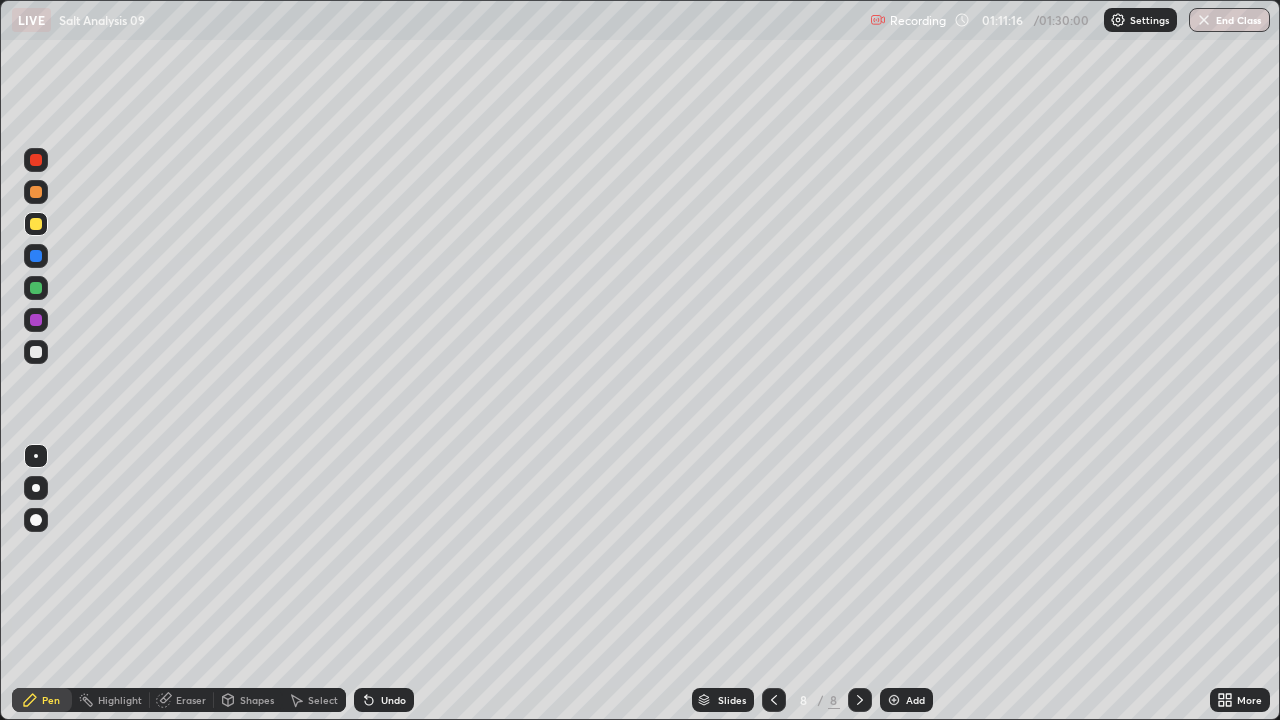 click 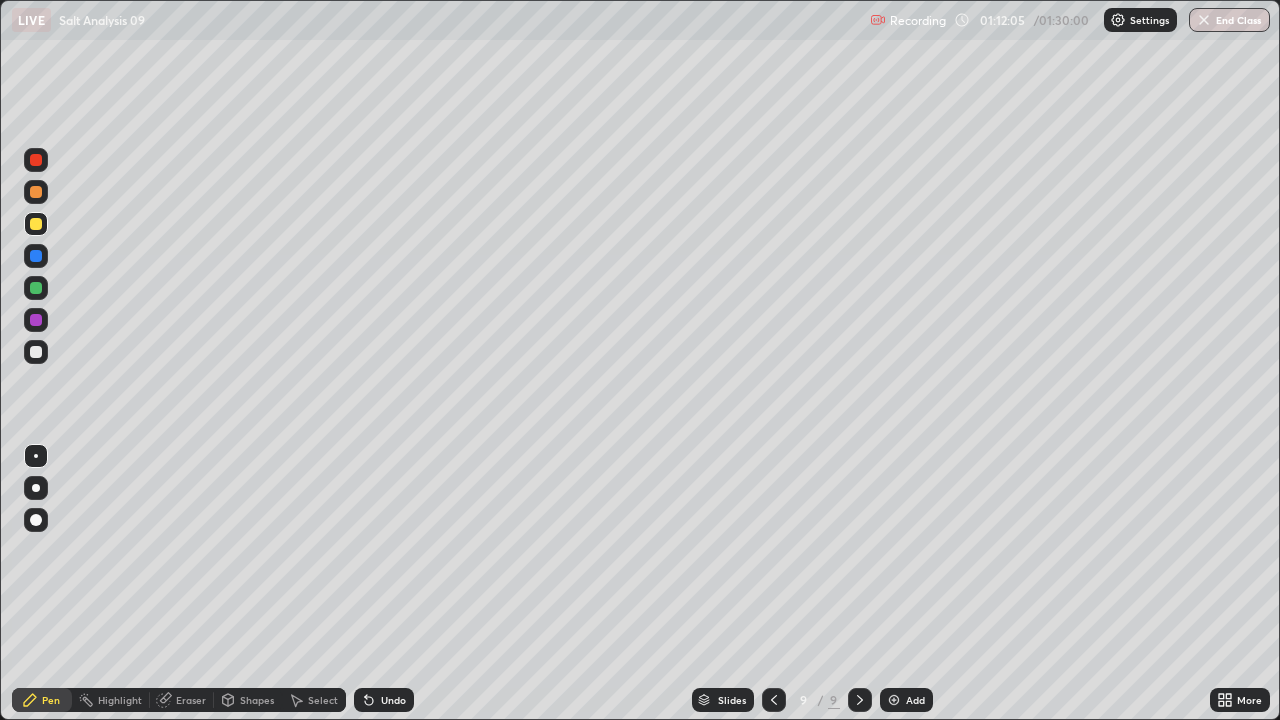 click on "Undo" at bounding box center [384, 700] 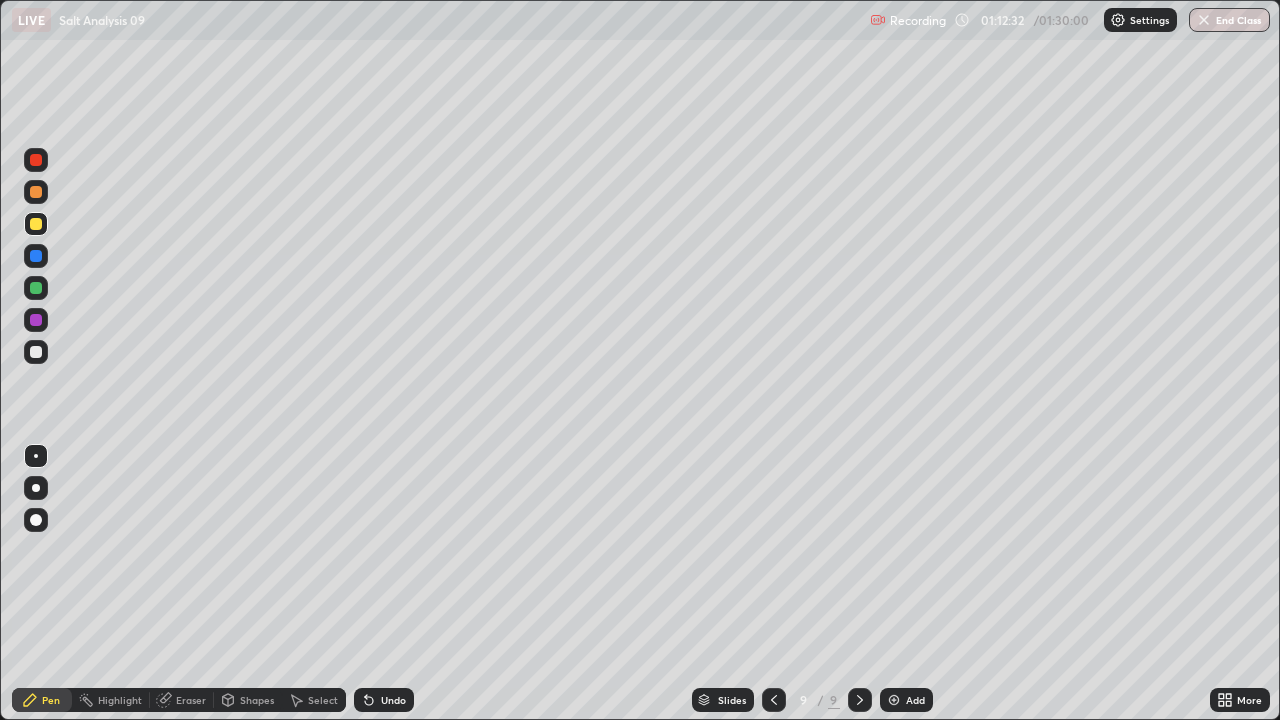 click on "Undo" at bounding box center (384, 700) 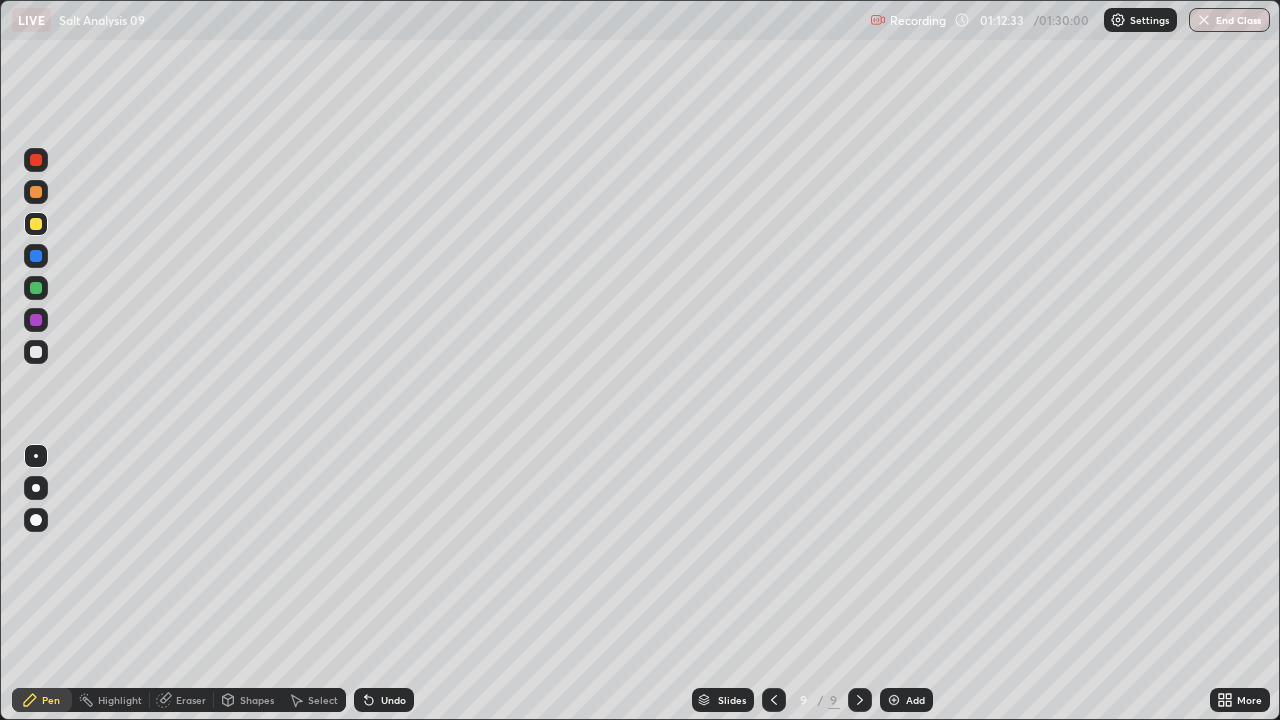 click on "Undo" at bounding box center (384, 700) 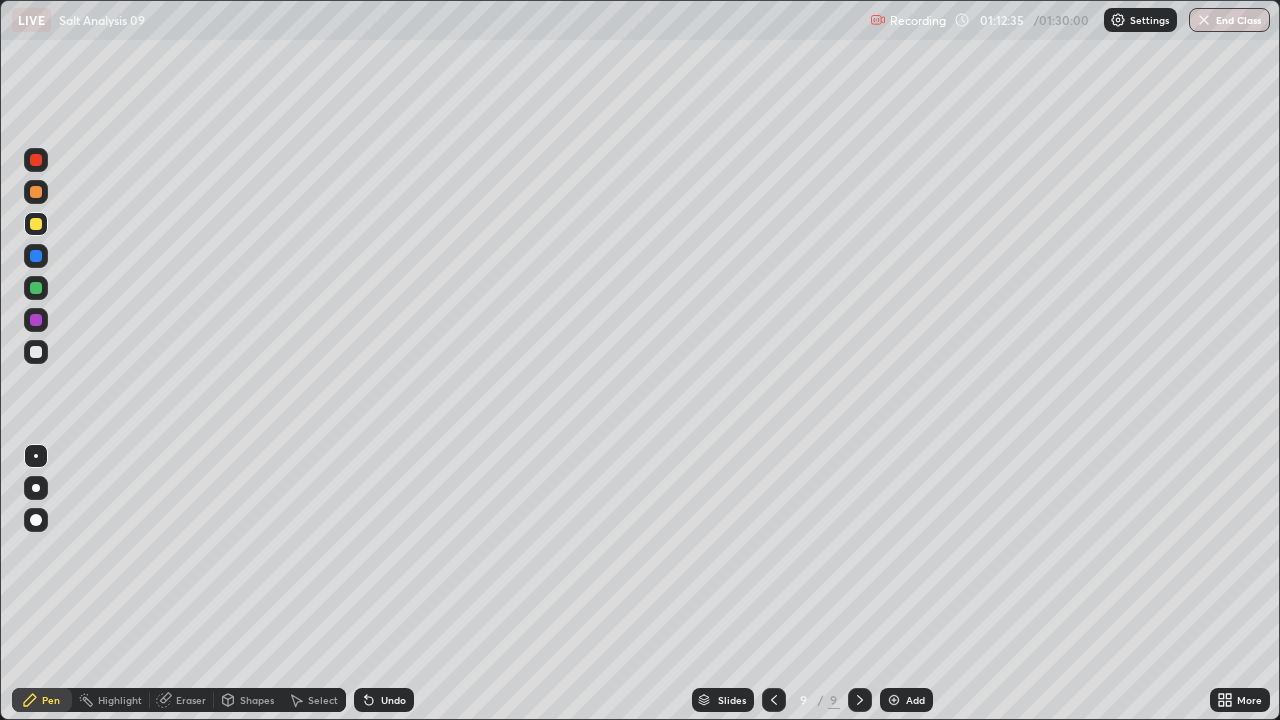 click on "Undo" at bounding box center [393, 700] 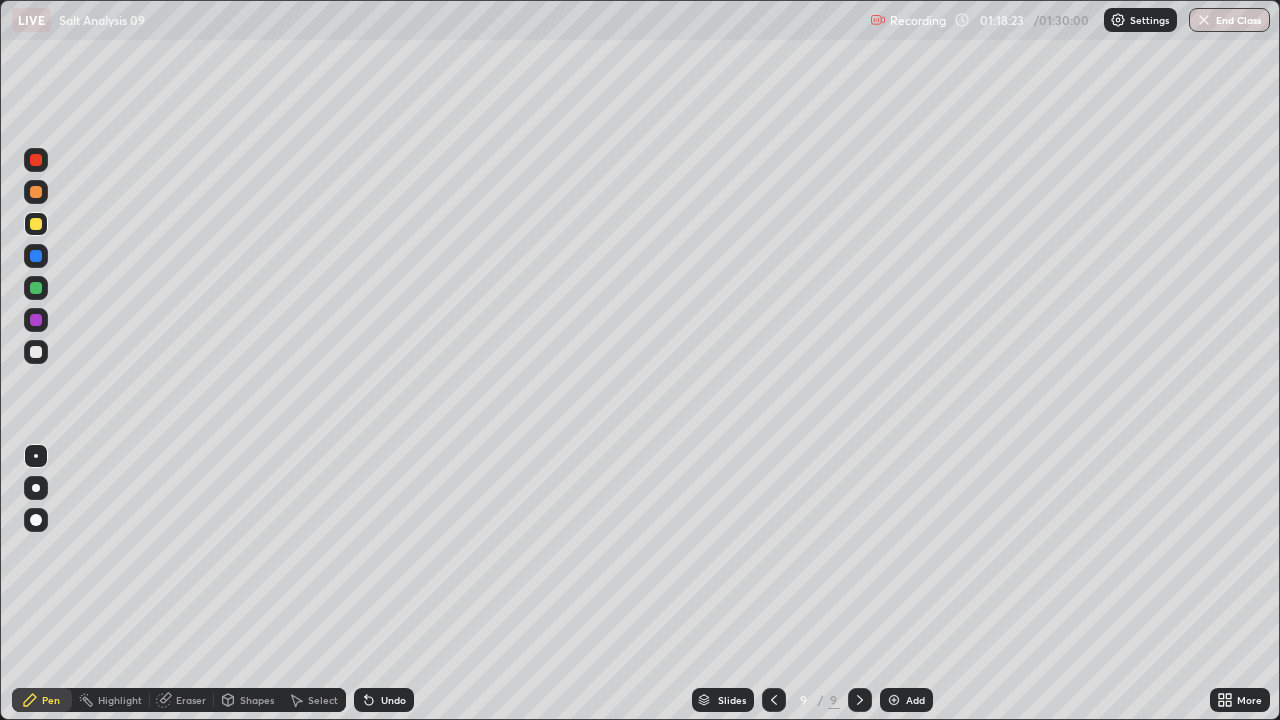 click at bounding box center [36, 192] 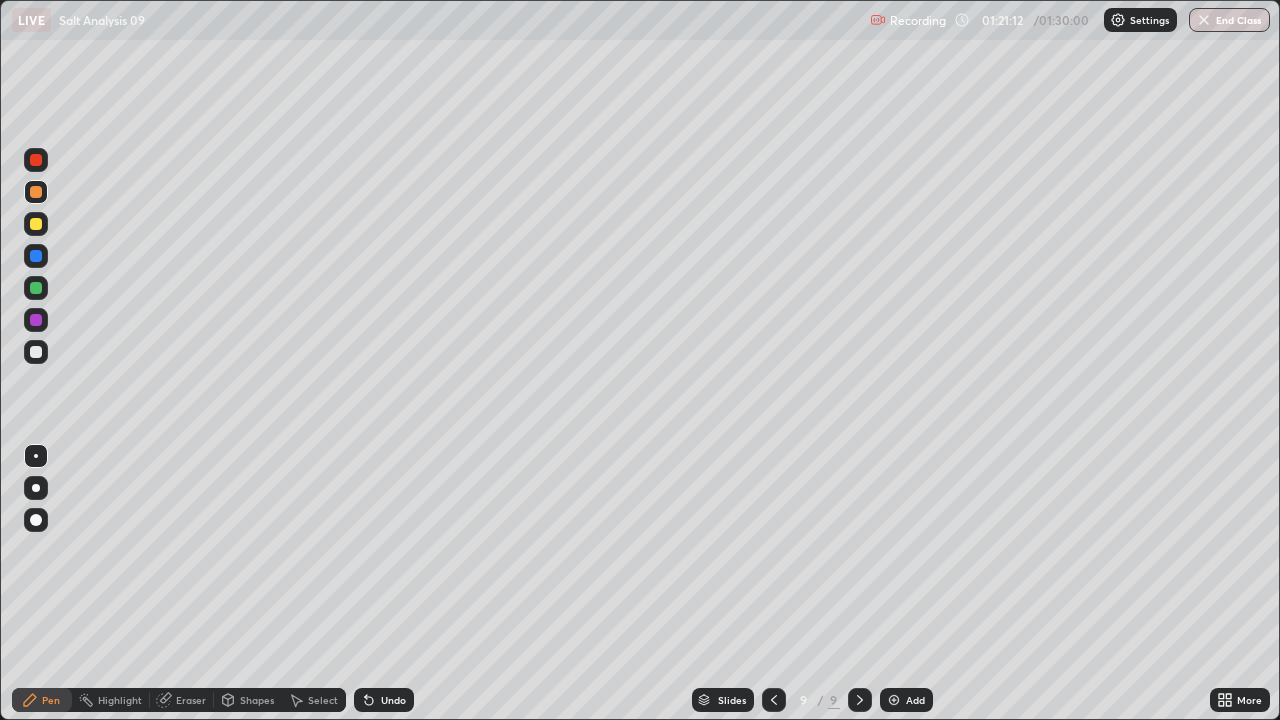 click on "Eraser" at bounding box center [191, 700] 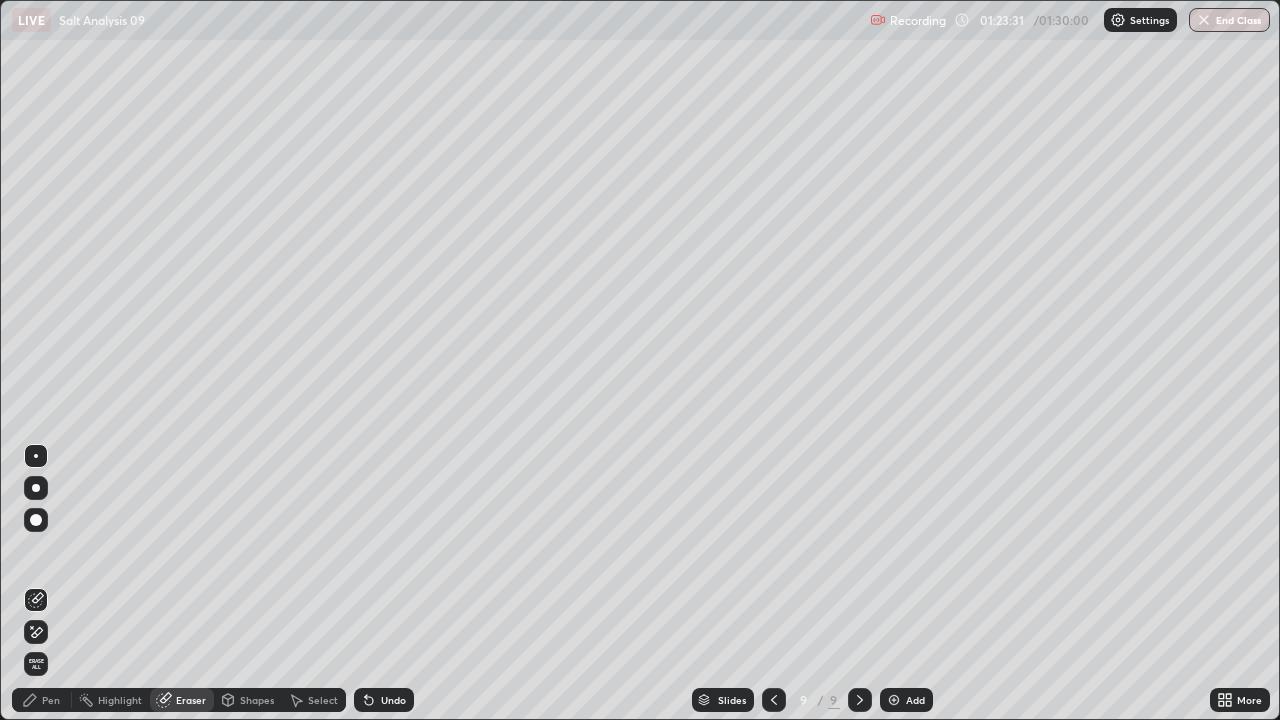 click on "End Class" at bounding box center [1229, 20] 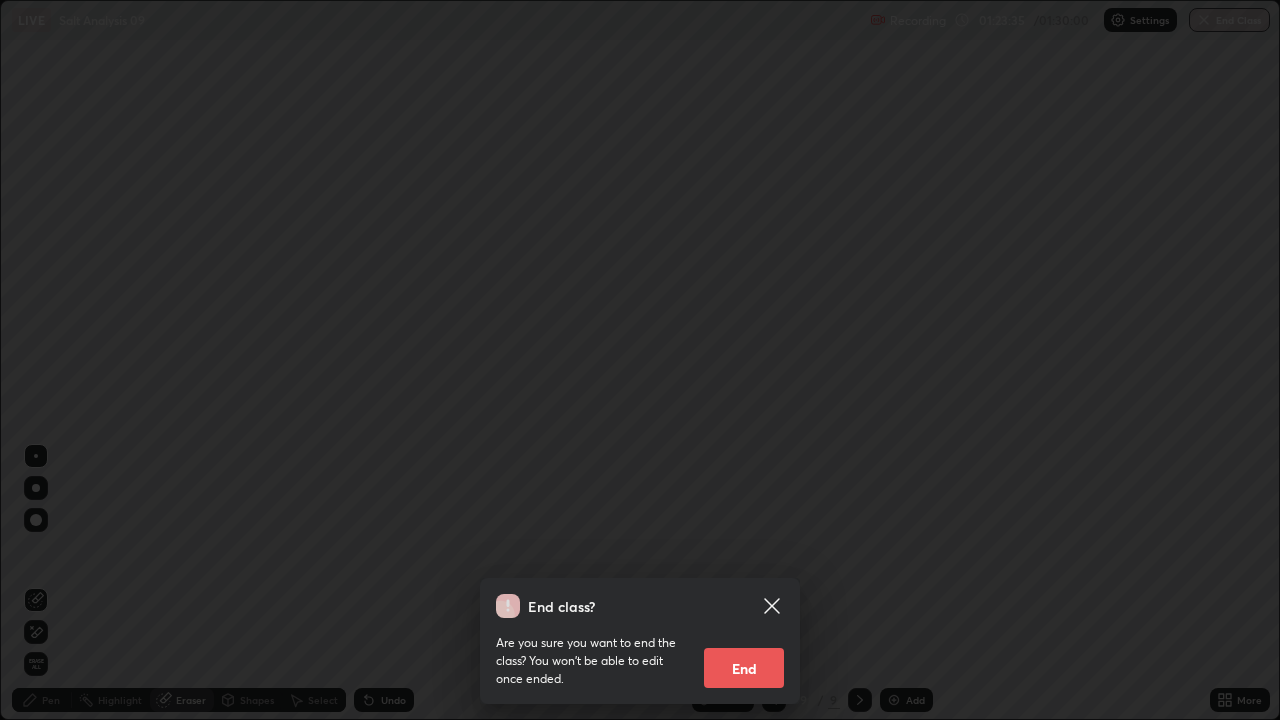 click on "End class? Are you sure you want to end the class? You won’t be able to edit once ended. End" at bounding box center (640, 360) 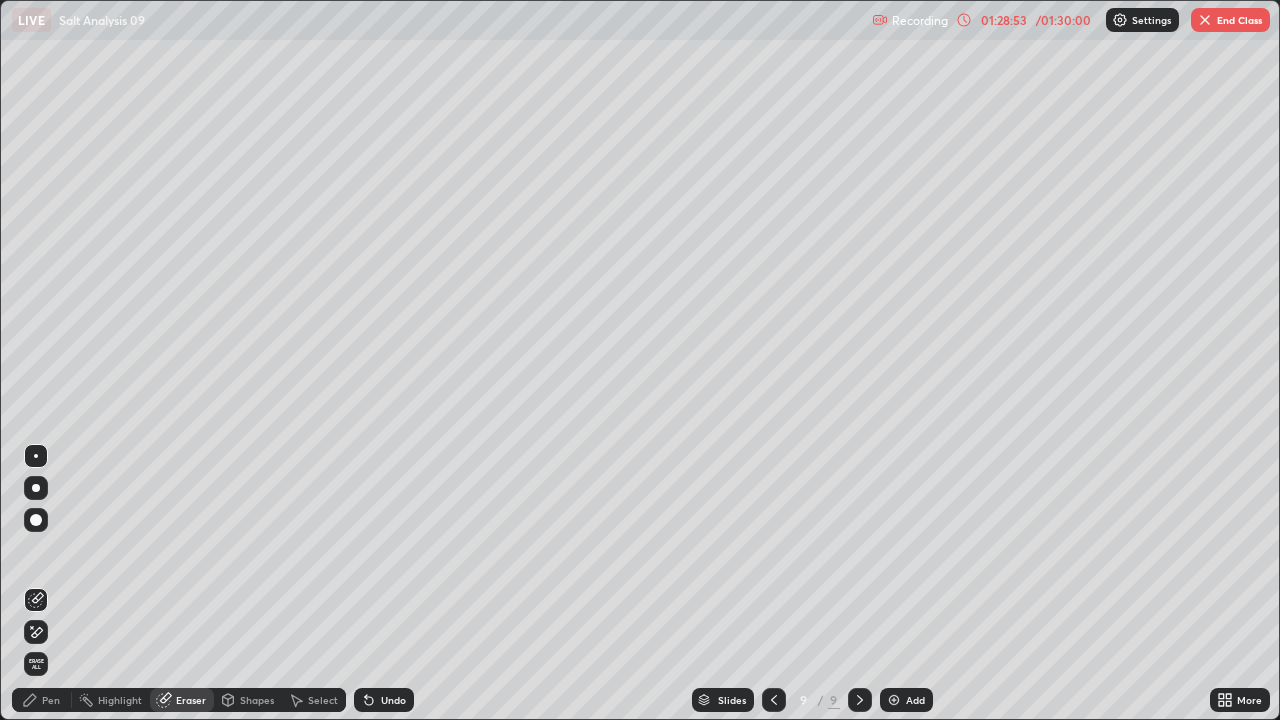 click on "End Class" at bounding box center (1230, 20) 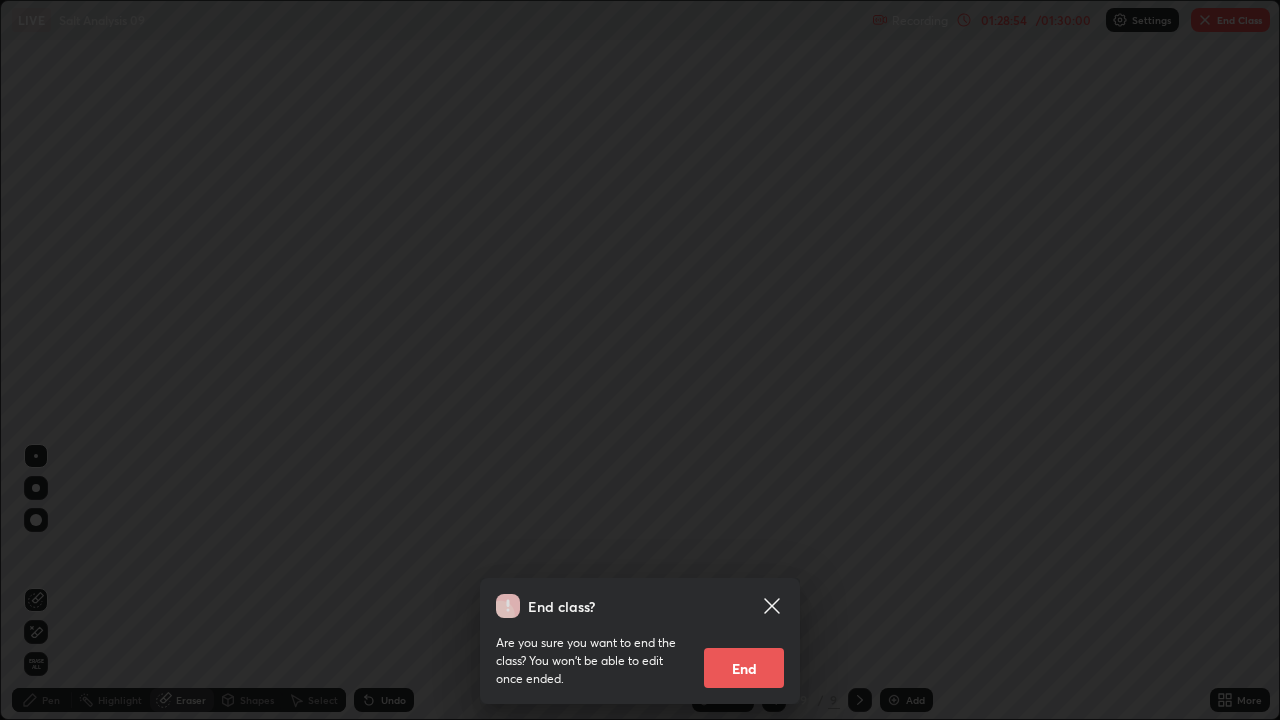 click on "End" at bounding box center [744, 668] 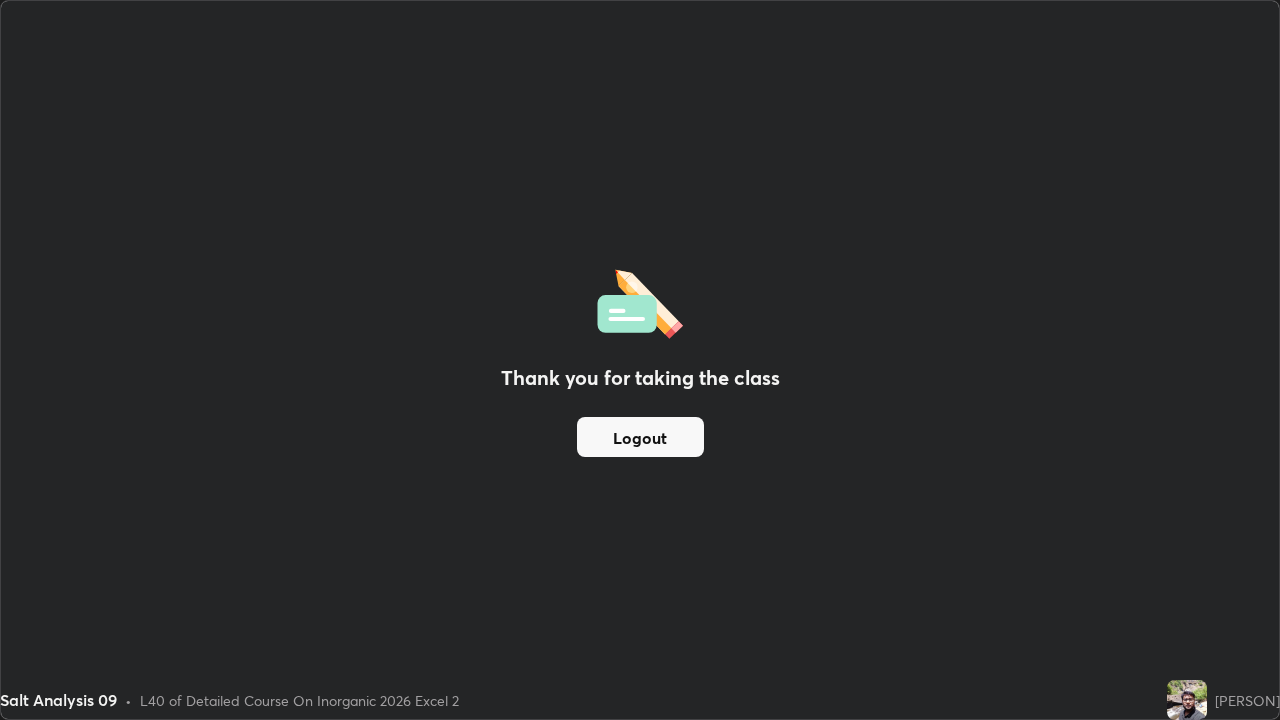 click on "Logout" at bounding box center (640, 437) 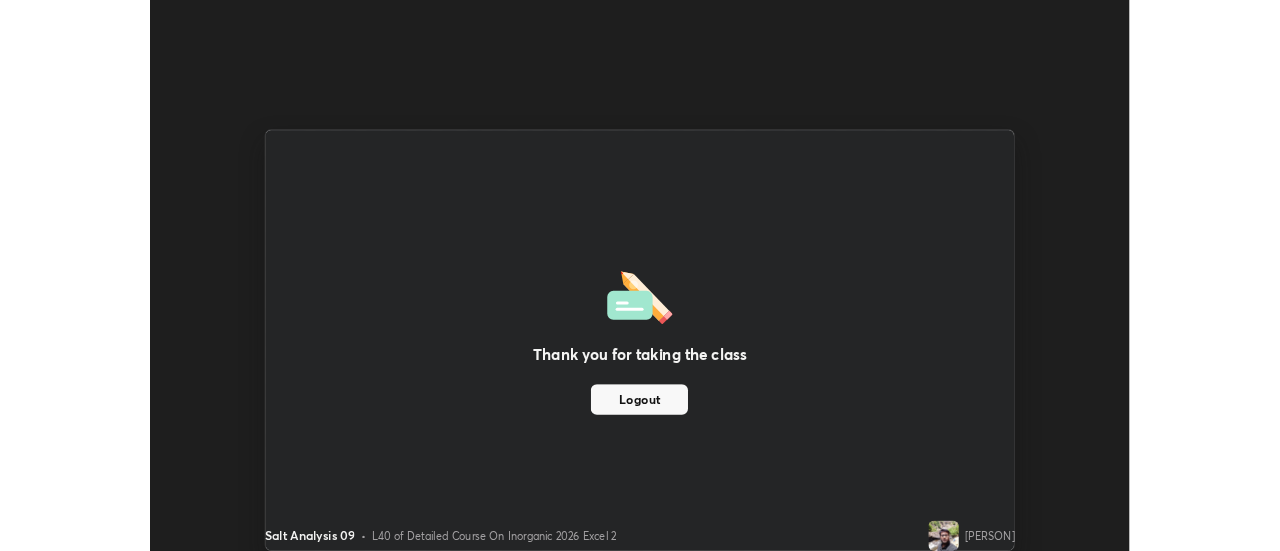 scroll, scrollTop: 551, scrollLeft: 1280, axis: both 